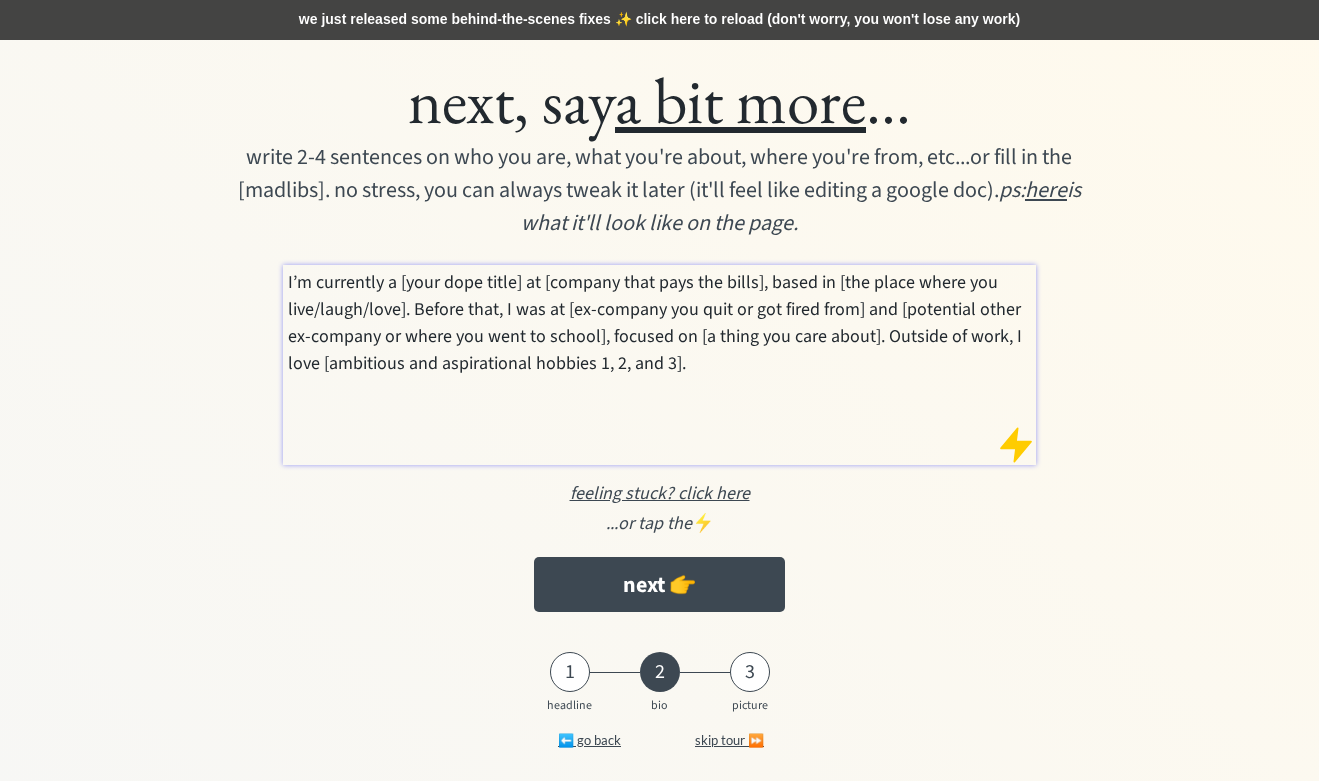 scroll, scrollTop: 0, scrollLeft: 0, axis: both 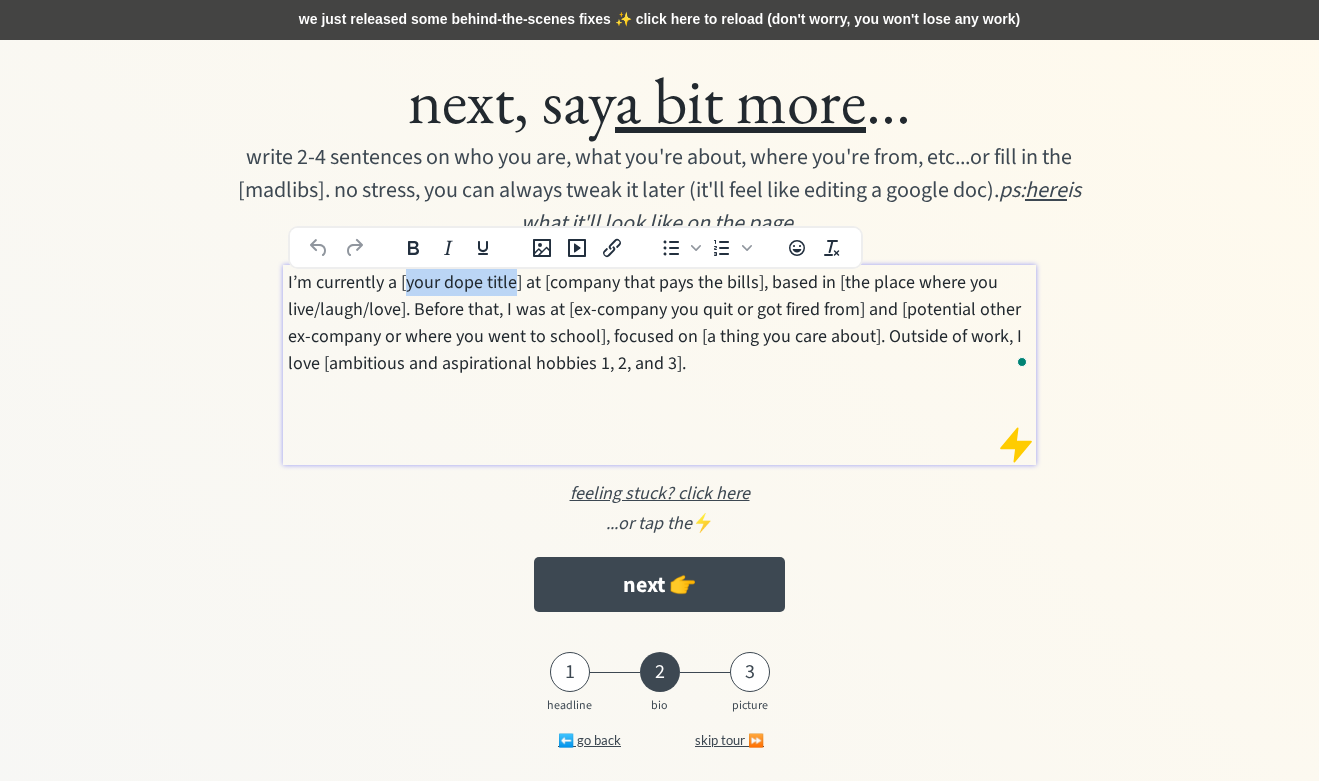 drag, startPoint x: 518, startPoint y: 282, endPoint x: 404, endPoint y: 288, distance: 114.15778 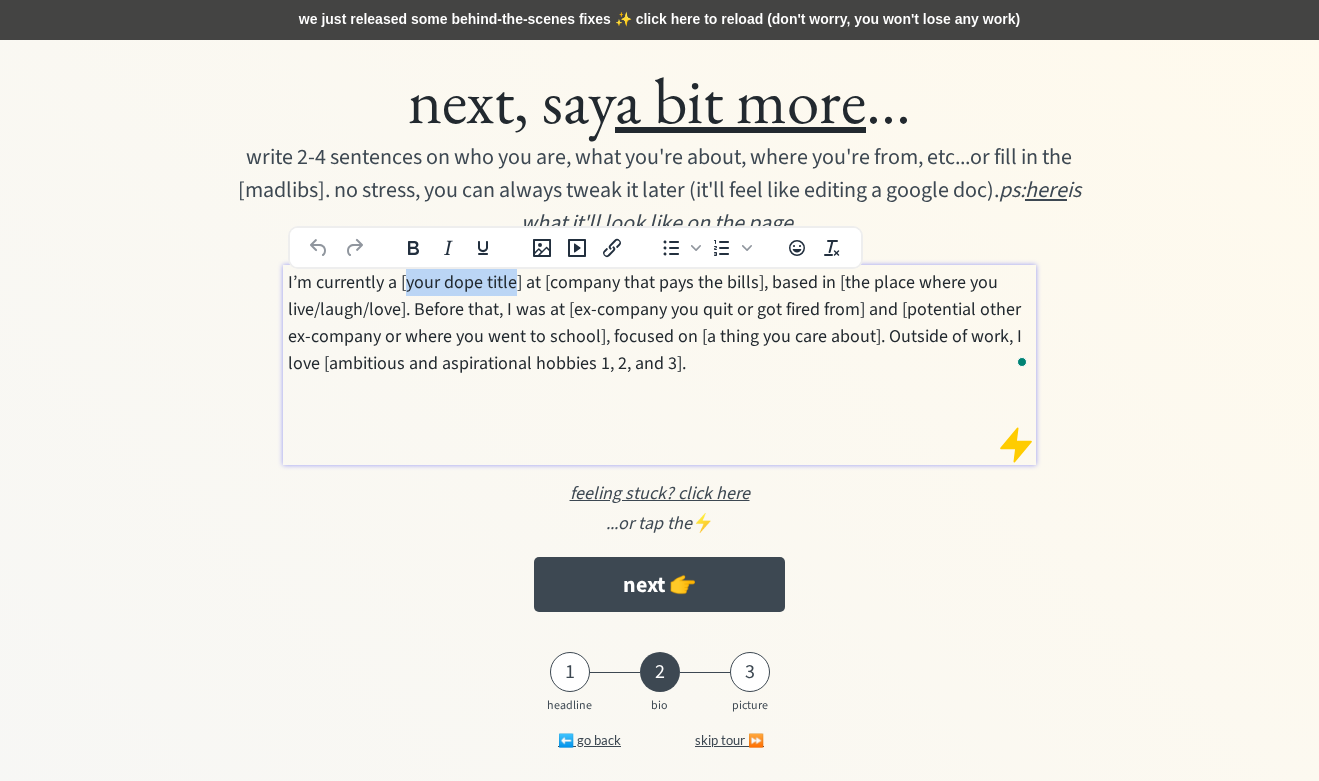 click on "I’m currently a [your dope title] at [company that pays the bills], based in [the place where you live/laugh/love]. Before that, I was at [ex-company you quit or got fired from] and [potential other ex-company or where you went to school], focused on [a thing you care about]. Outside of work, I love [ambitious and aspirational hobbies 1, 2, and 3]." at bounding box center [659, 323] 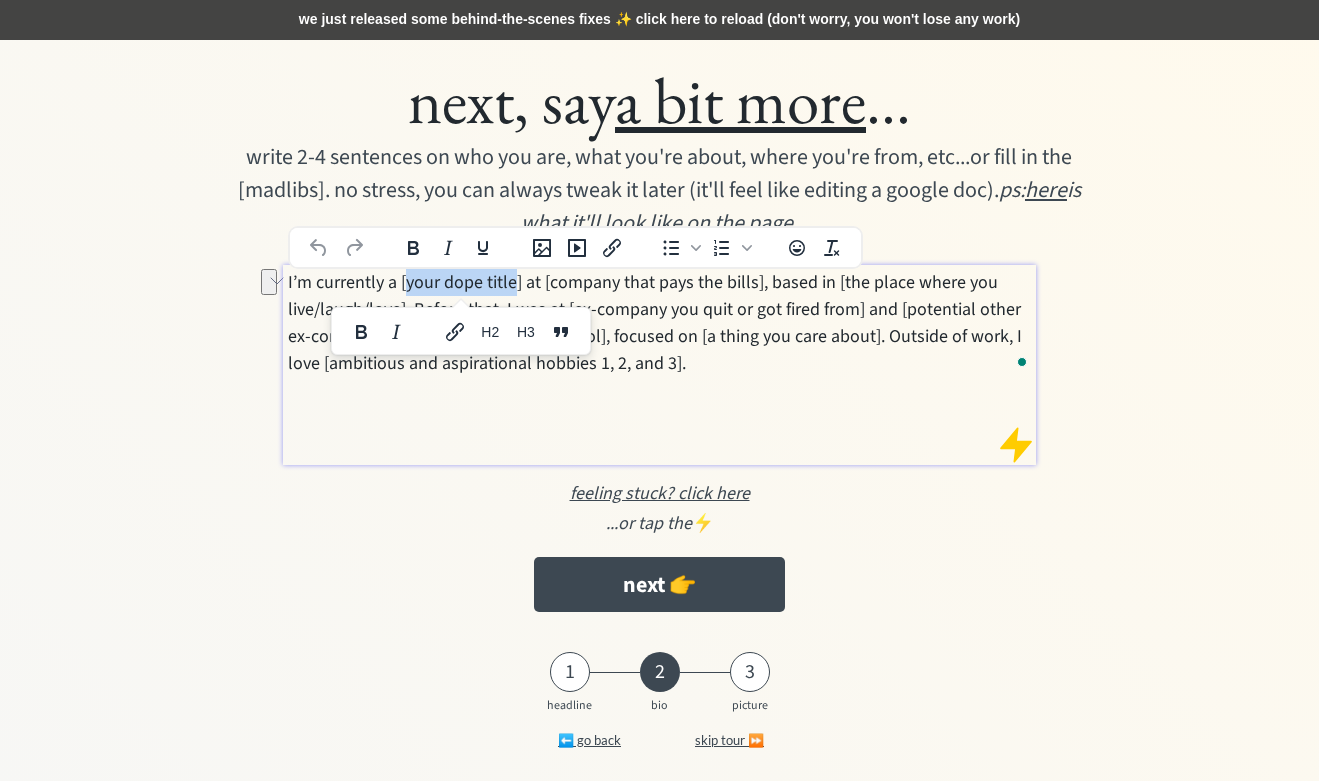 type 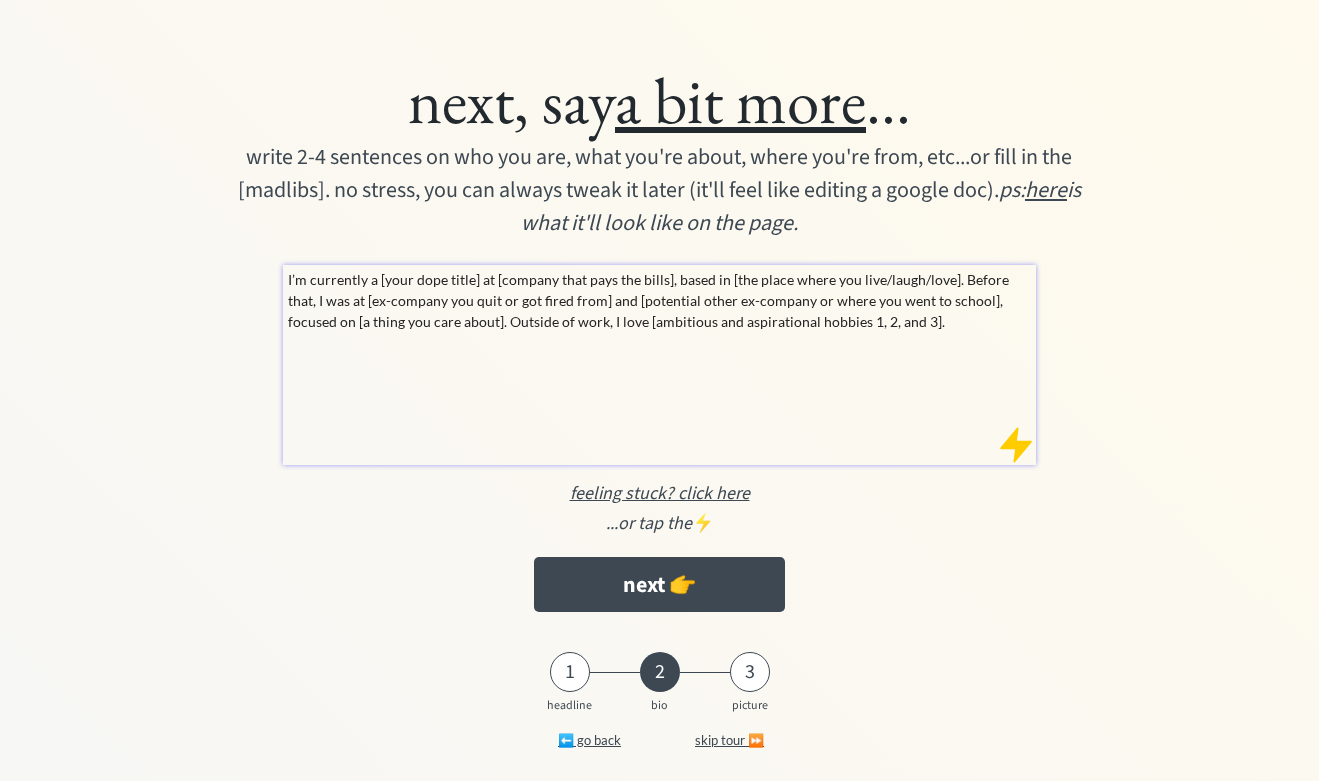 scroll, scrollTop: 0, scrollLeft: 0, axis: both 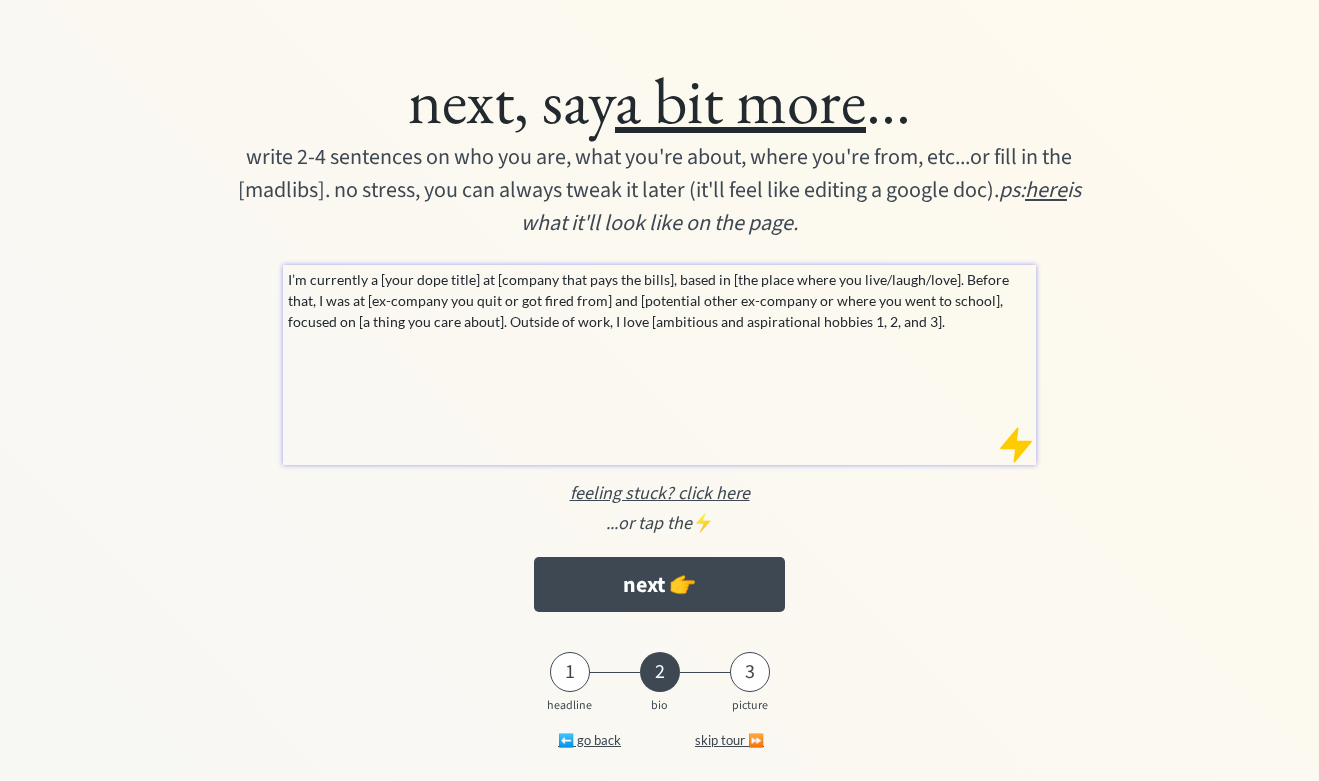 click on "I’m currently a [your dope title] at [company that pays the bills], based in [the place where you live/laugh/love]. Before that, I was at [ex-company you quit or got fired from] and [potential other ex-company or where you went to school], focused on [a thing you care about]. Outside of work, I love [ambitious and aspirational hobbies 1, 2, and 3]." at bounding box center (659, 300) 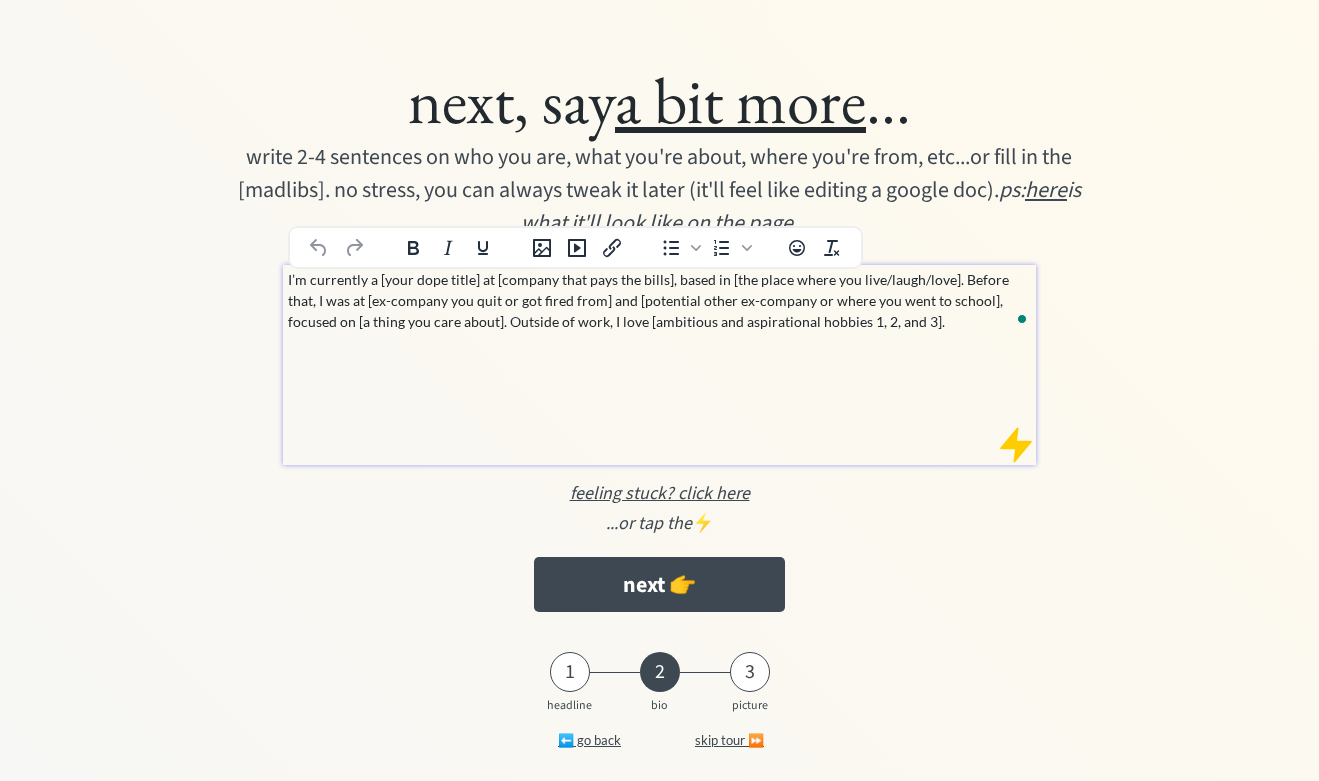 type 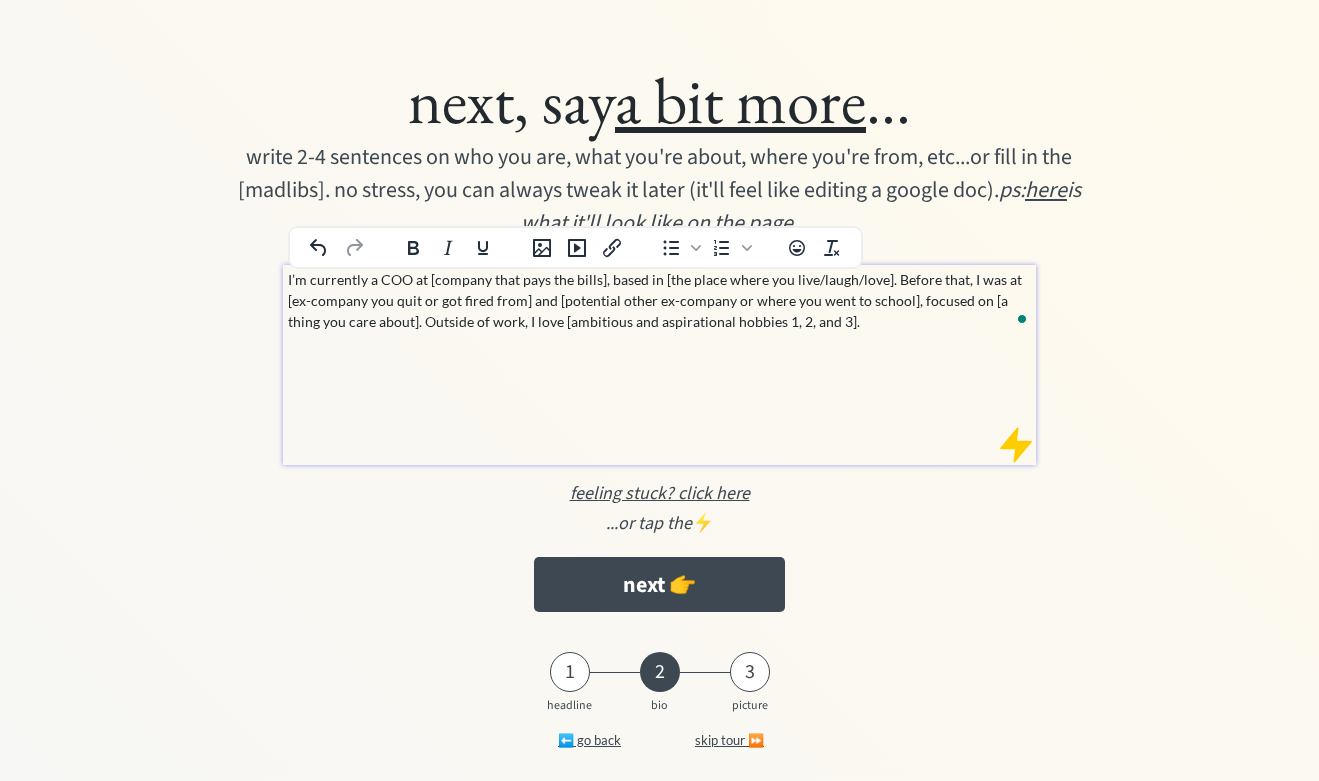 click on "I’m currently a COO at [company that pays the bills], based in [the place where you live/laugh/love]. Before that, I was at [ex-company you quit or got fired from] and [potential other ex-company or where you went to school], focused on [a thing you care about]. Outside of work, I love [ambitious and aspirational hobbies 1, 2, and 3]." at bounding box center [659, 300] 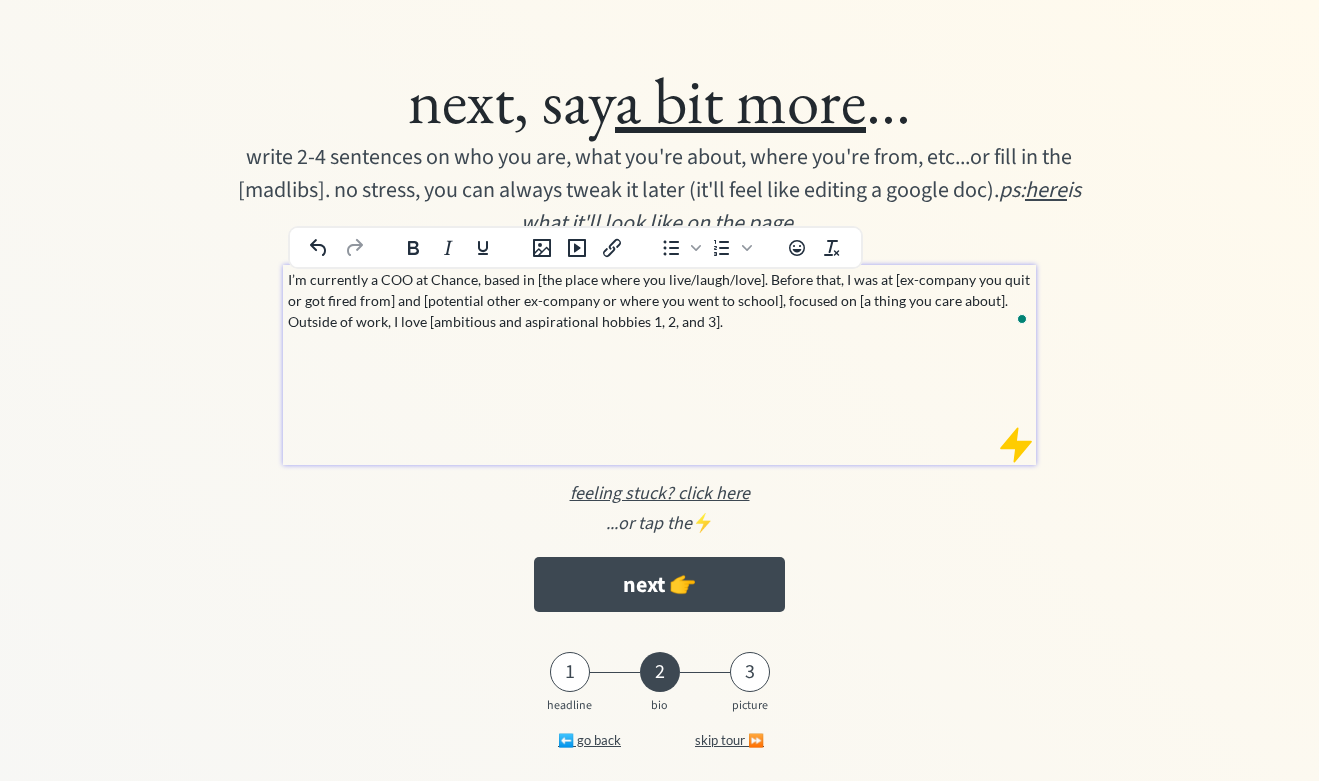click on "I’m currently a COO at Chance, based in [the place where you live/laugh/love]. Before that, I was at [ex-company you quit or got fired from] and [potential other ex-company or where you went to school], focused on [a thing you care about]. Outside of work, I love [ambitious and aspirational hobbies 1, 2, and 3]." at bounding box center [659, 300] 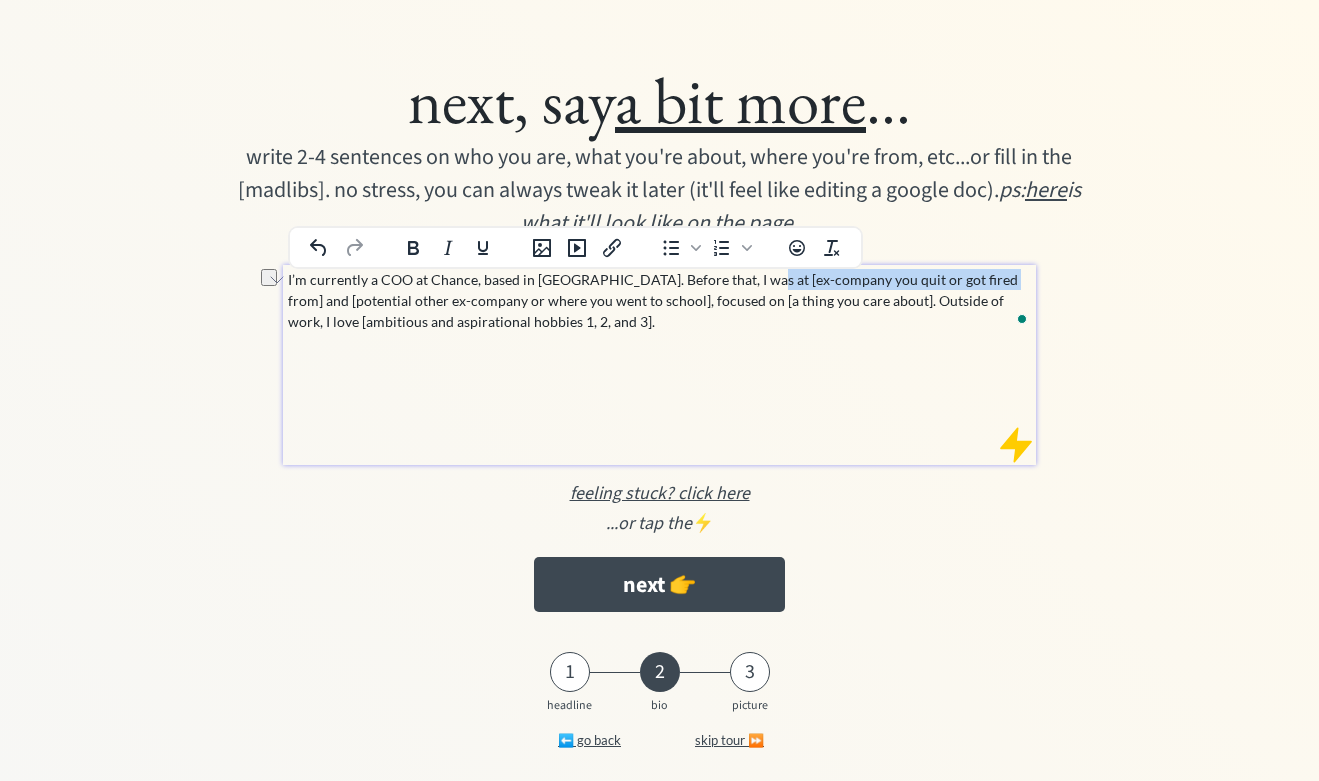 drag, startPoint x: 738, startPoint y: 279, endPoint x: 975, endPoint y: 280, distance: 237.0021 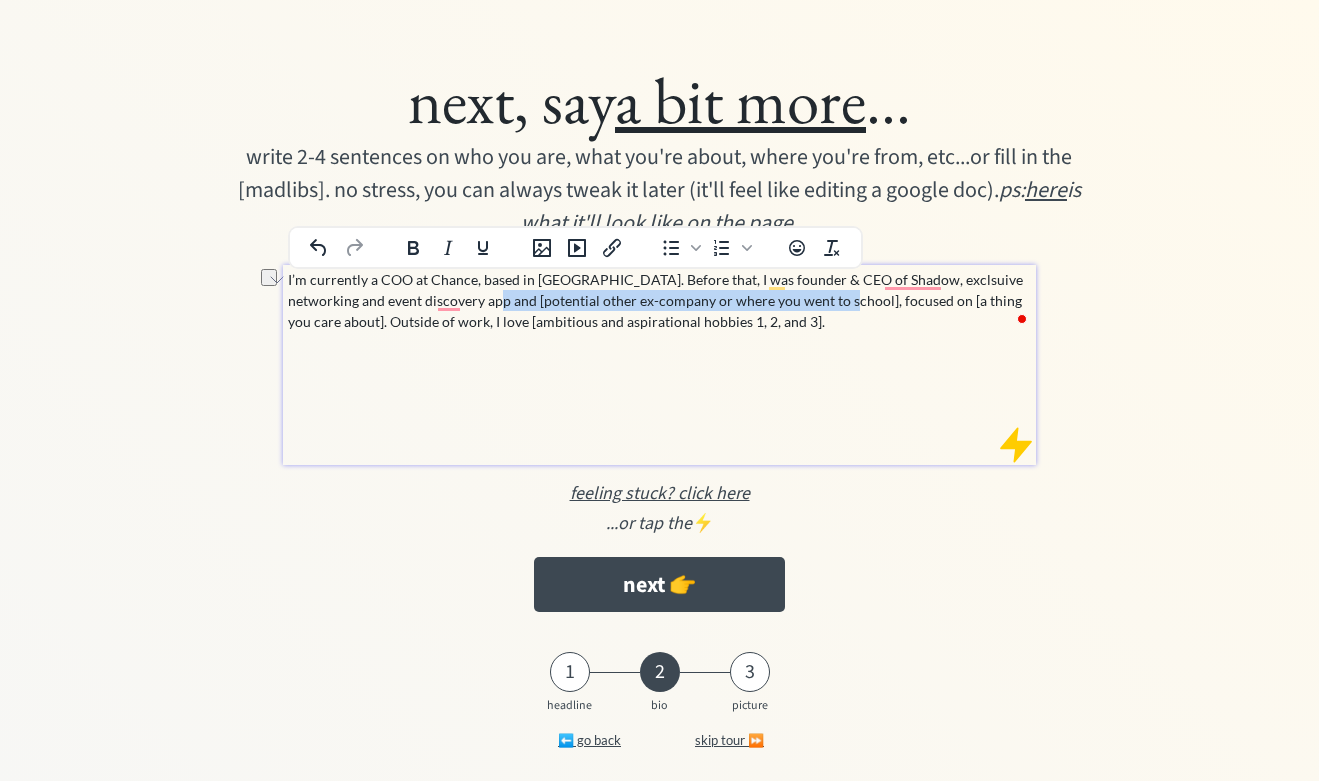 drag, startPoint x: 816, startPoint y: 301, endPoint x: 463, endPoint y: 303, distance: 353.00568 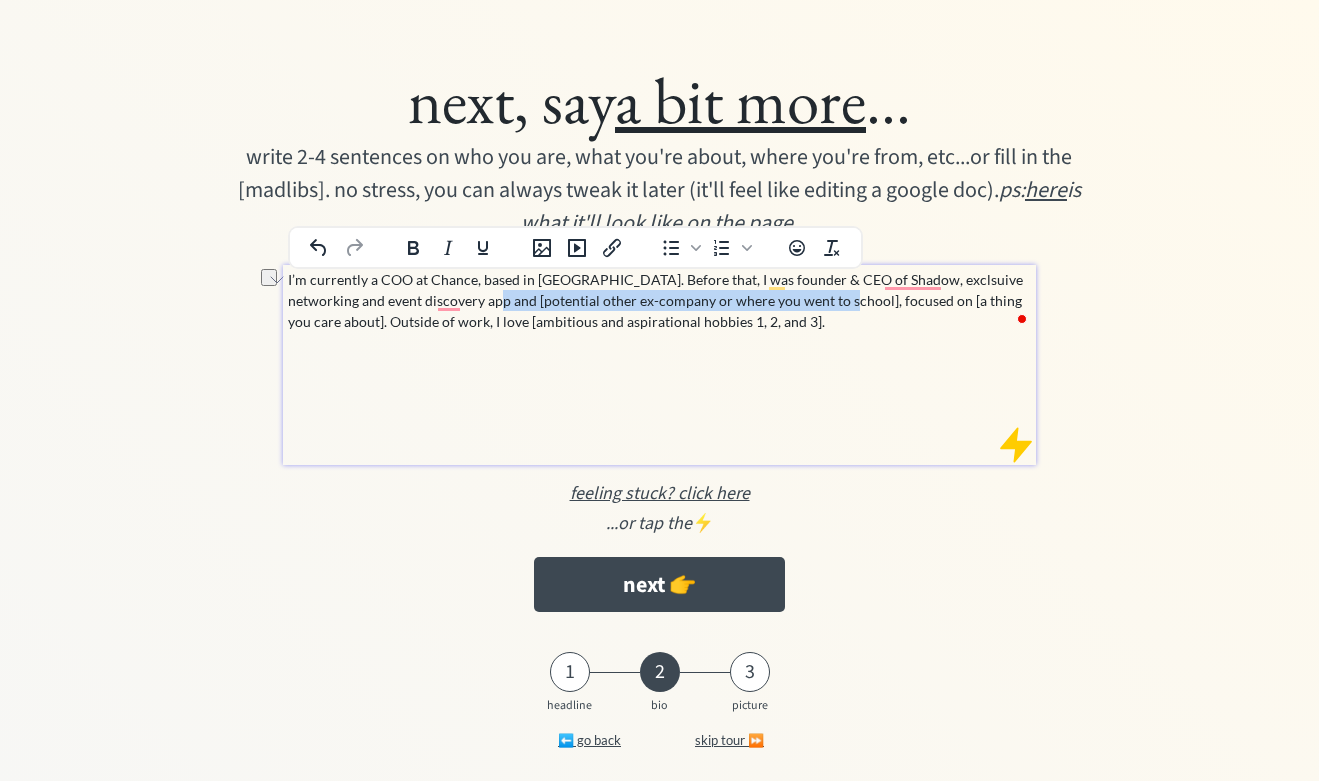click on "I’m currently a COO at Chance, based in Los Angeles. Before that, I was founder & CEO of Shadow, exclsuive networking and event discovery app and [potential other ex-company or where you went to school], focused on [a thing you care about]. Outside of work, I love [ambitious and aspirational hobbies 1, 2, and 3]." at bounding box center [659, 300] 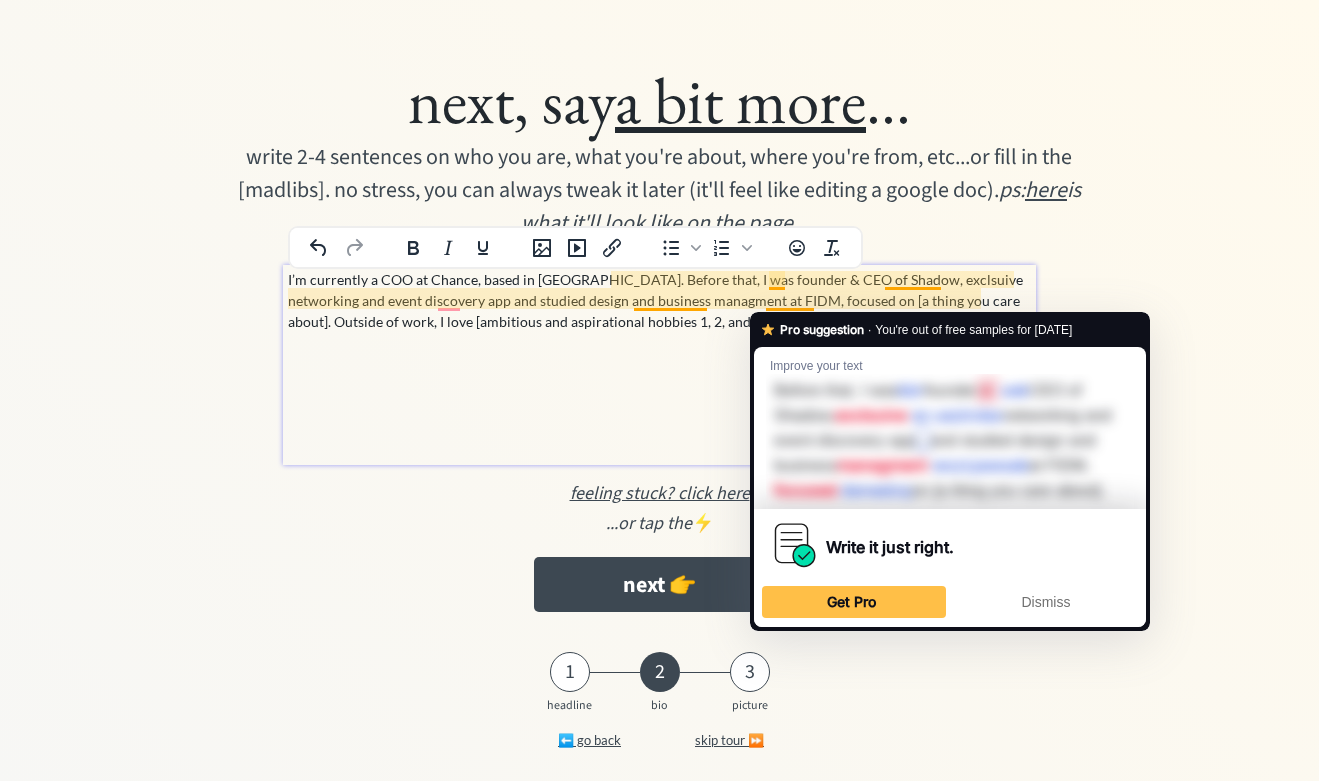 click on "I’m currently a COO at Chance, based in Los Angeles. Before that, I was founder & CEO of Shadow, exclsuive networking and event discovery app and studied design and business managment at FIDM, focused on [a thing you care about]. Outside of work, I love [ambitious and aspirational hobbies 1, 2, and 3]." at bounding box center [659, 300] 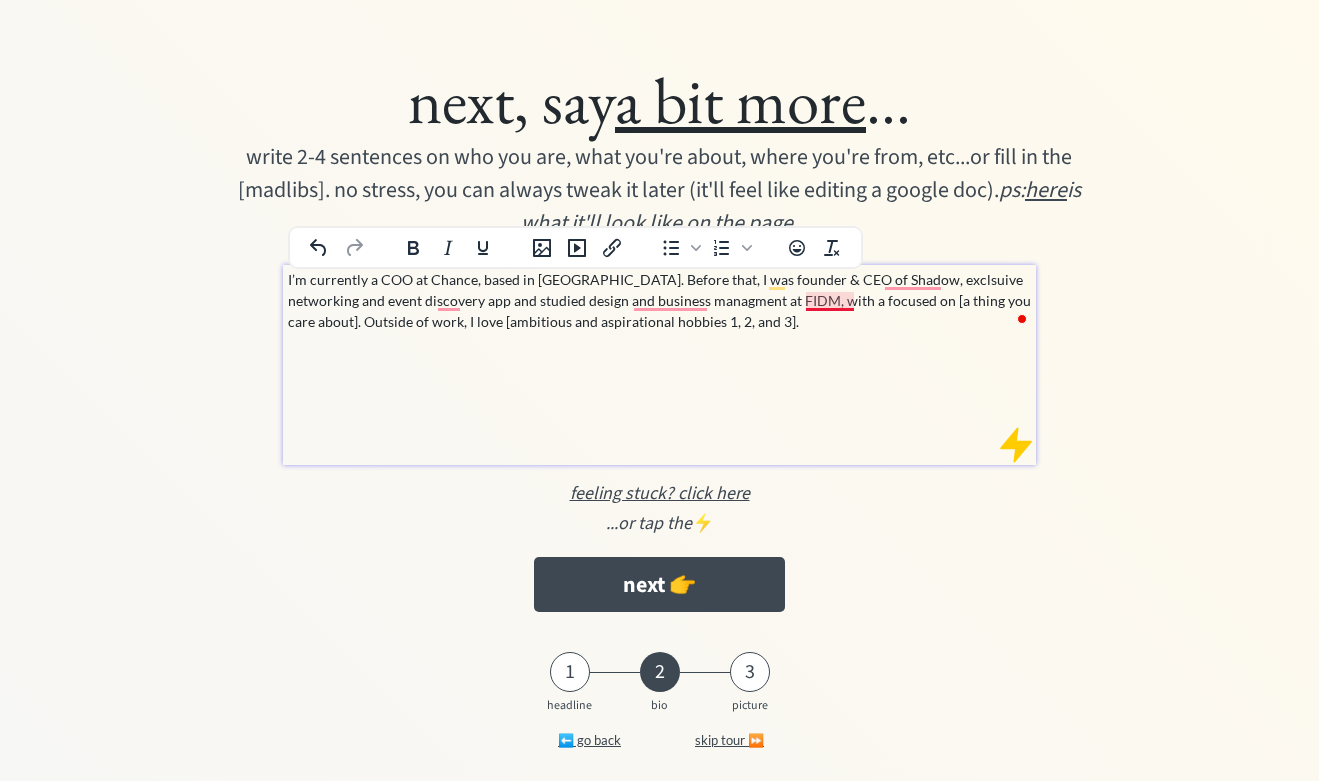 click on "I’m currently a COO at Chance, based in Los Angeles. Before that, I was founder & CEO of Shadow, exclsuive networking and event discovery app and studied design and business managment at FIDM, with a focused on [a thing you care about]. Outside of work, I love [ambitious and aspirational hobbies 1, 2, and 3]." at bounding box center (659, 300) 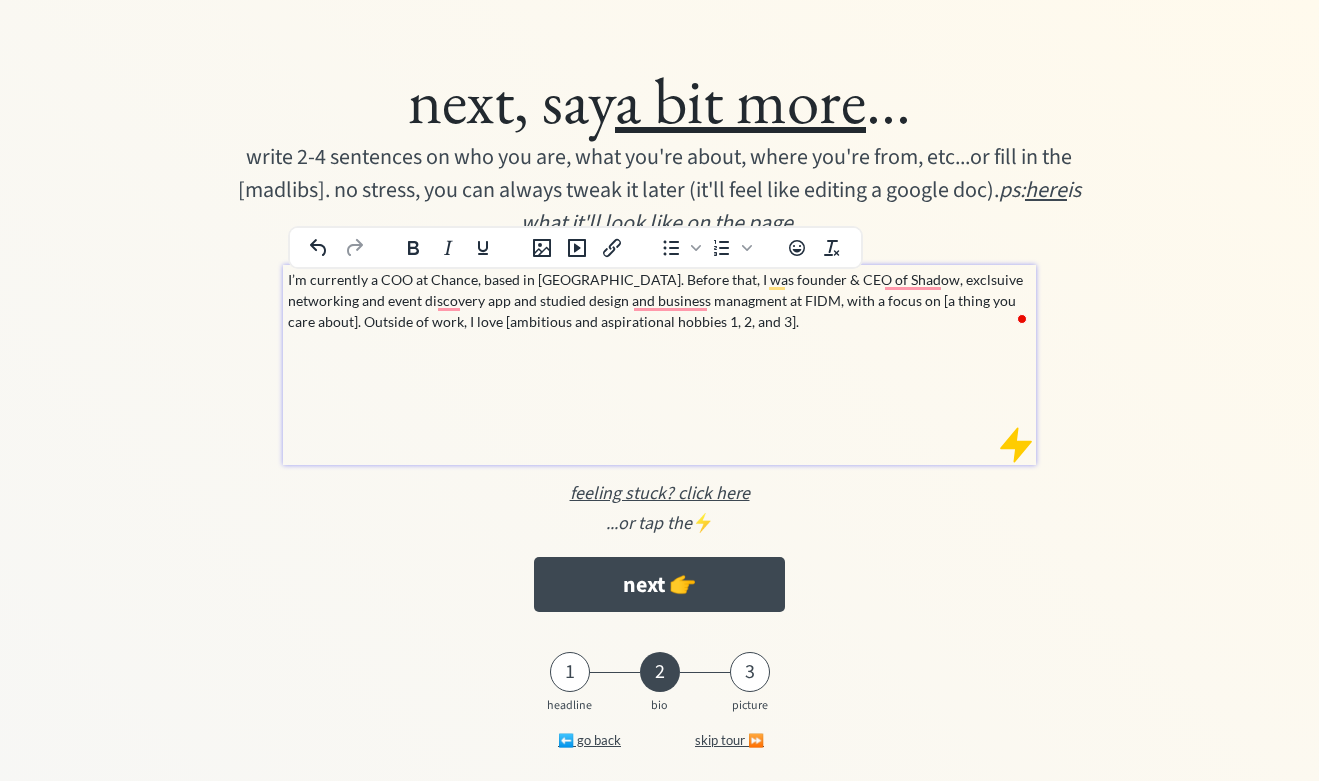 click on "I’m currently a COO at Chance, based in Los Angeles. Before that, I was founder & CEO of Shadow, exclsuive networking and event discovery app and studied design and business managment at FIDM, with a focus on [a thing you care about]. Outside of work, I love [ambitious and aspirational hobbies 1, 2, and 3]." at bounding box center (659, 300) 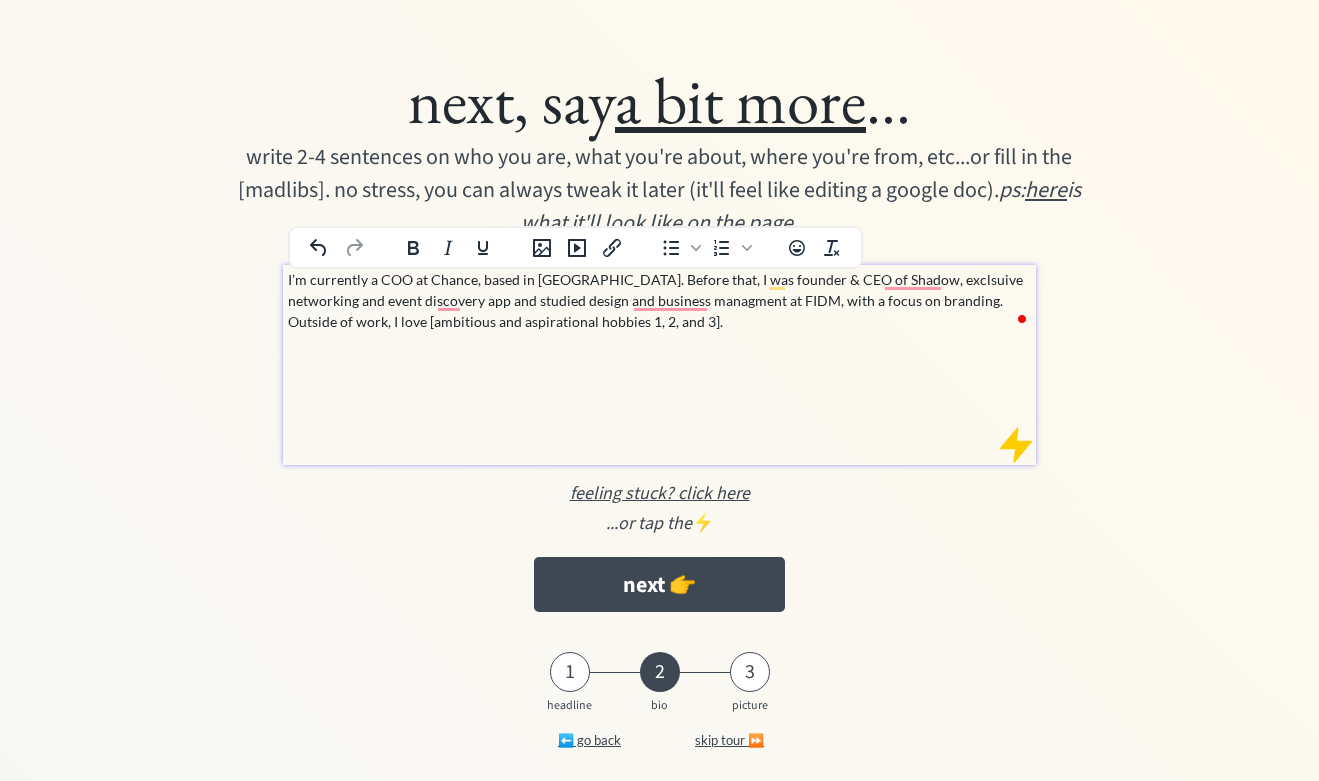 click on "I’m currently a COO at Chance, based in Los Angeles. Before that, I was founder & CEO of Shadow, exclsuive networking and event discovery app and studied design and business managment at FIDM, with a focus on branding. Outside of work, I love [ambitious and aspirational hobbies 1, 2, and 3]." at bounding box center (659, 300) 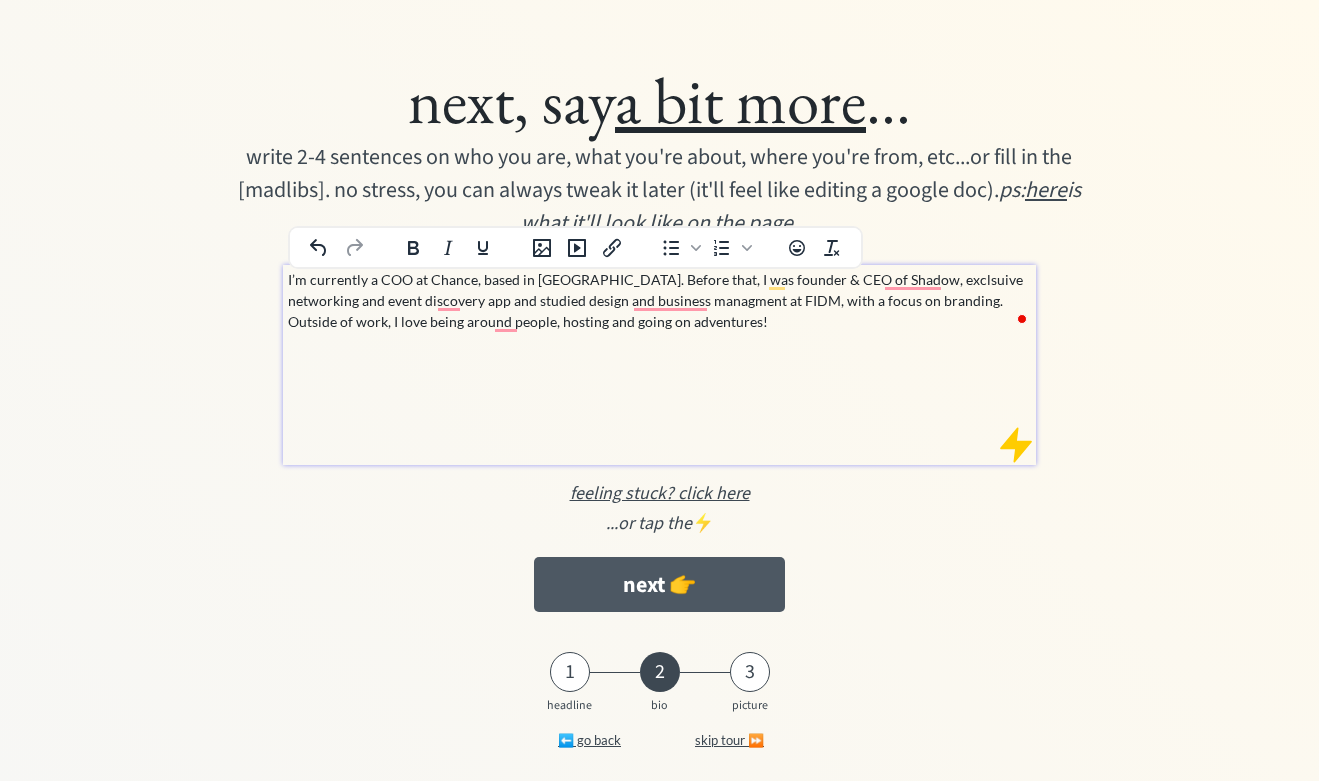 click on "next 👉" at bounding box center (659, 584) 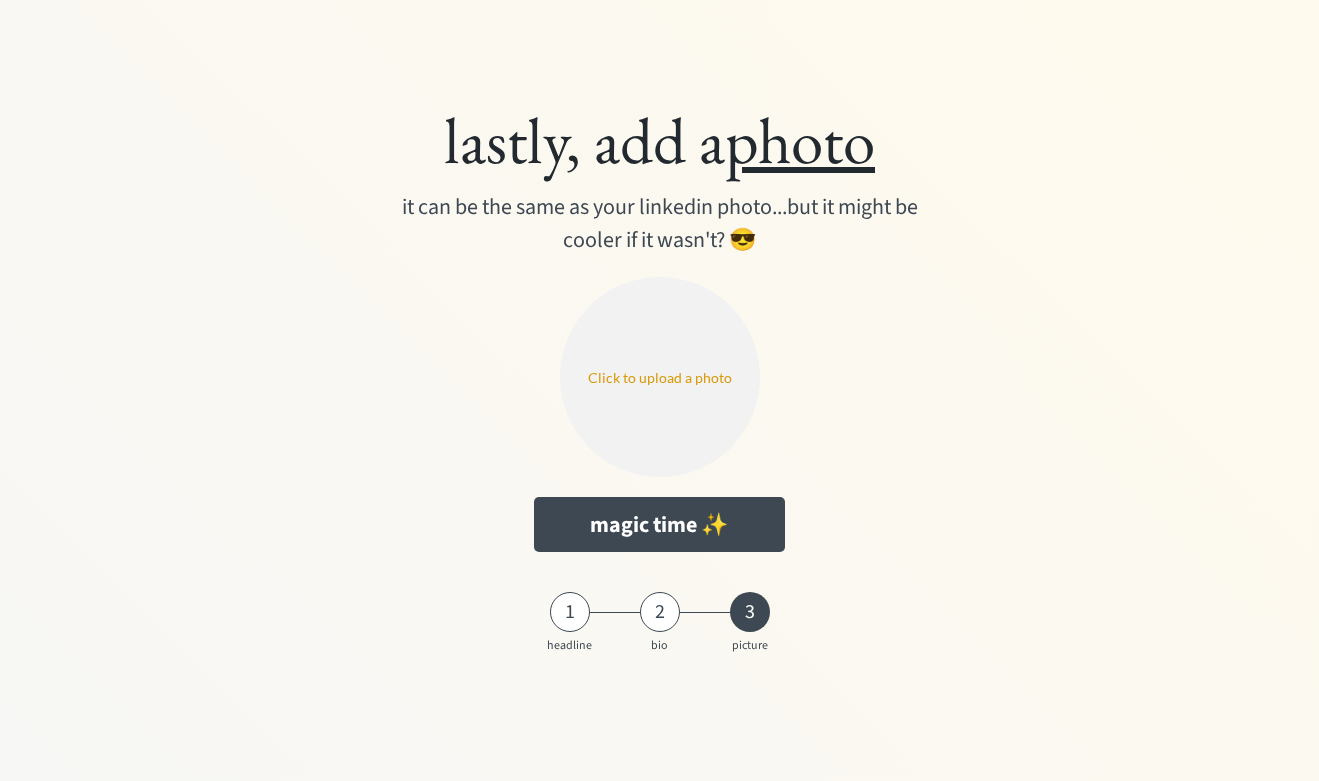 scroll, scrollTop: 0, scrollLeft: 0, axis: both 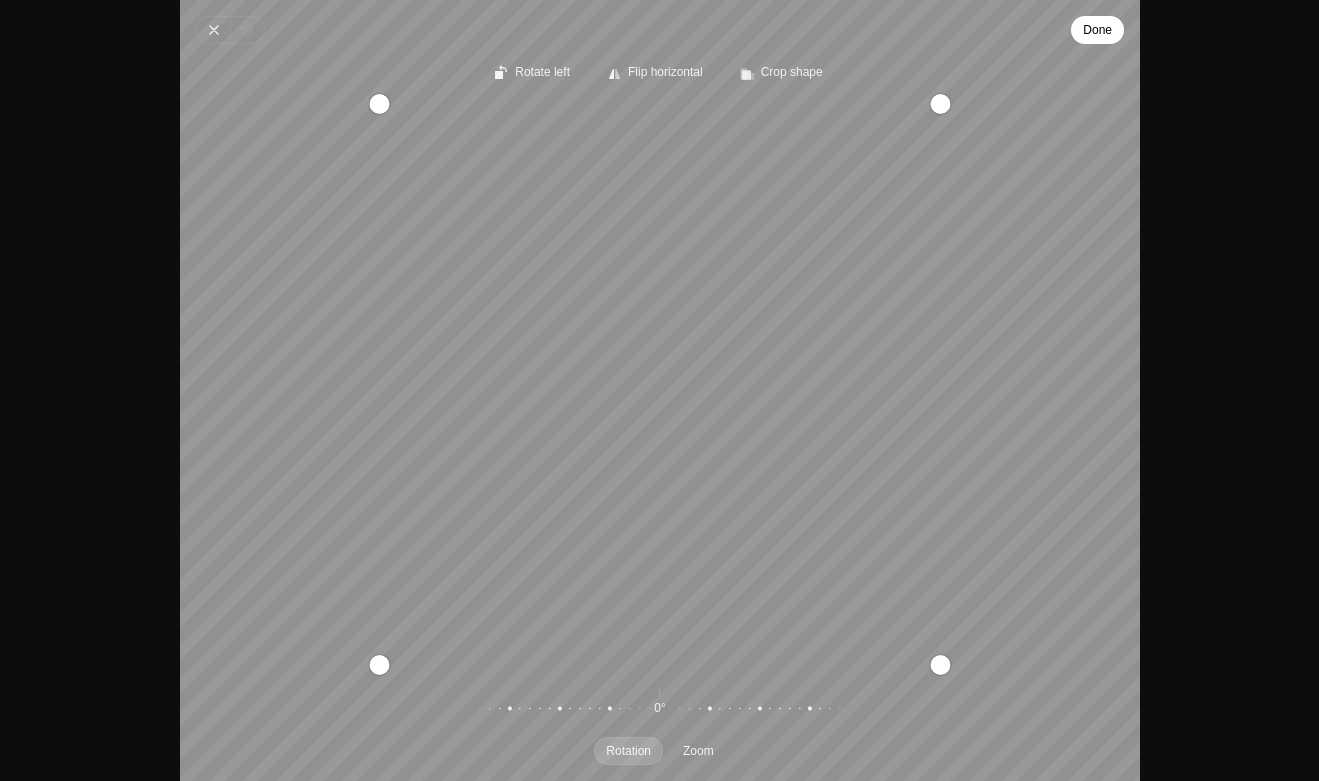 click on "Done" at bounding box center (1097, 30) 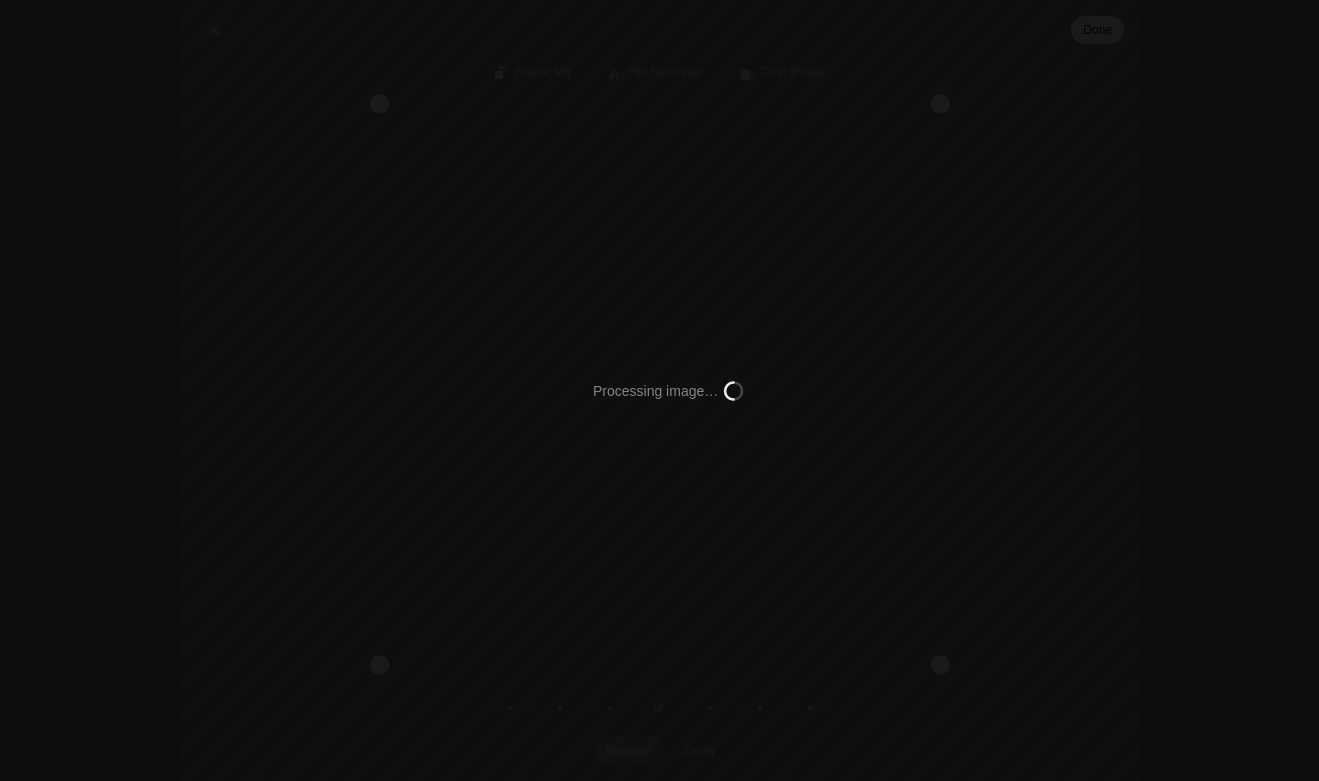 type on "C:\fakepath\DSC_3943.png" 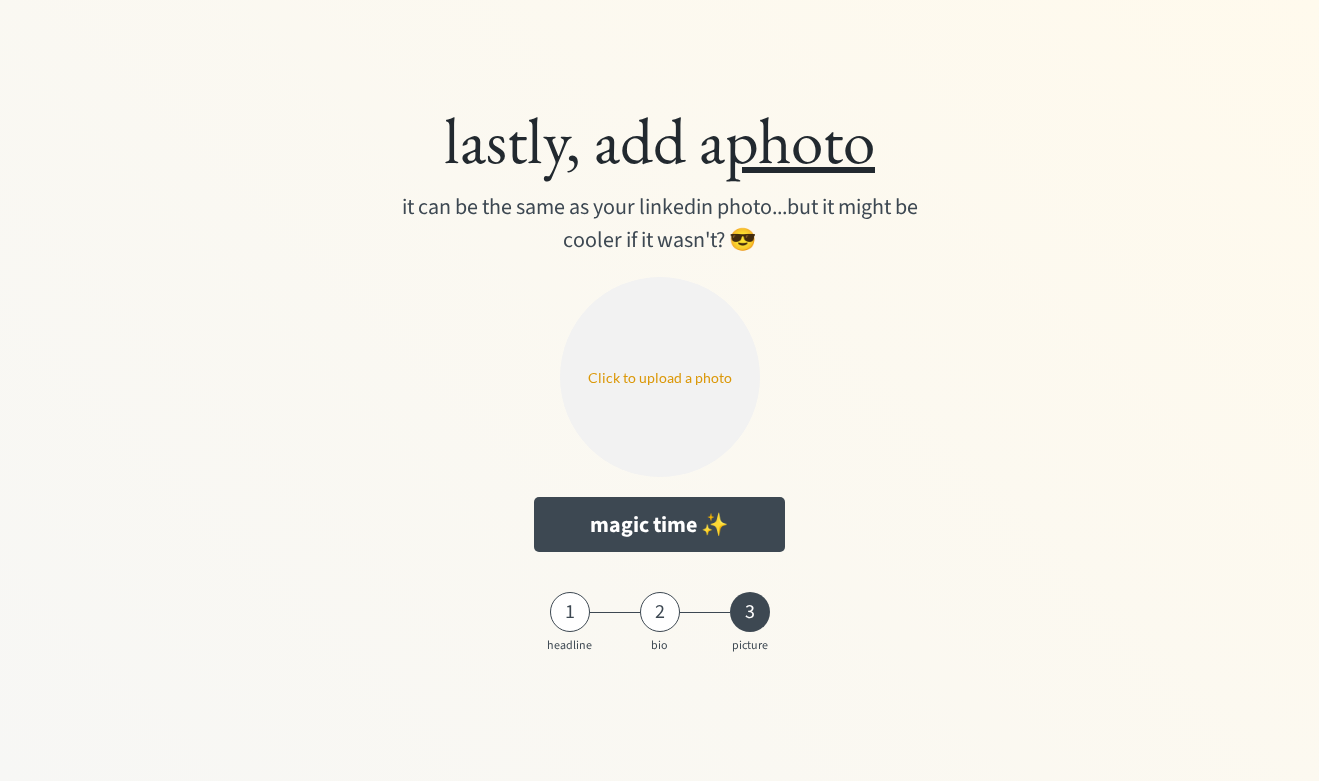 type 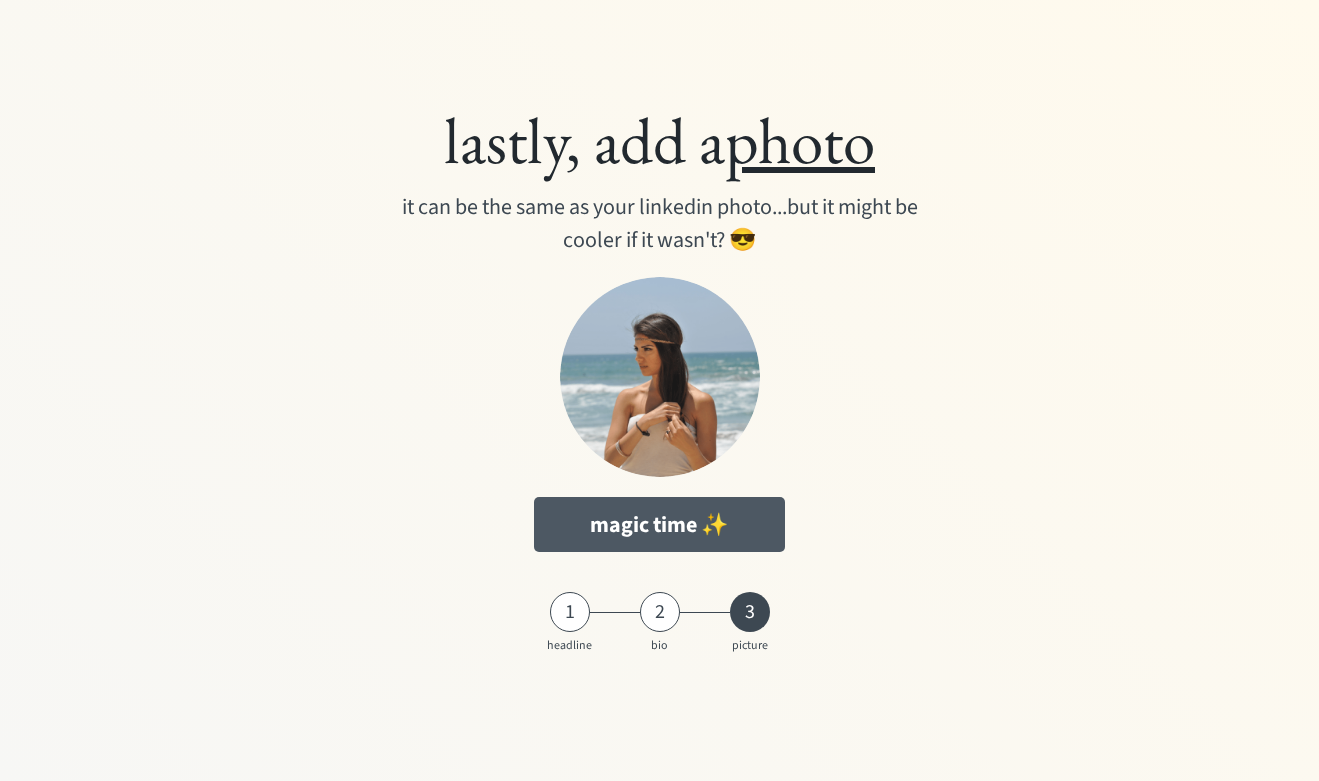 click on "magic time ✨" at bounding box center [659, 524] 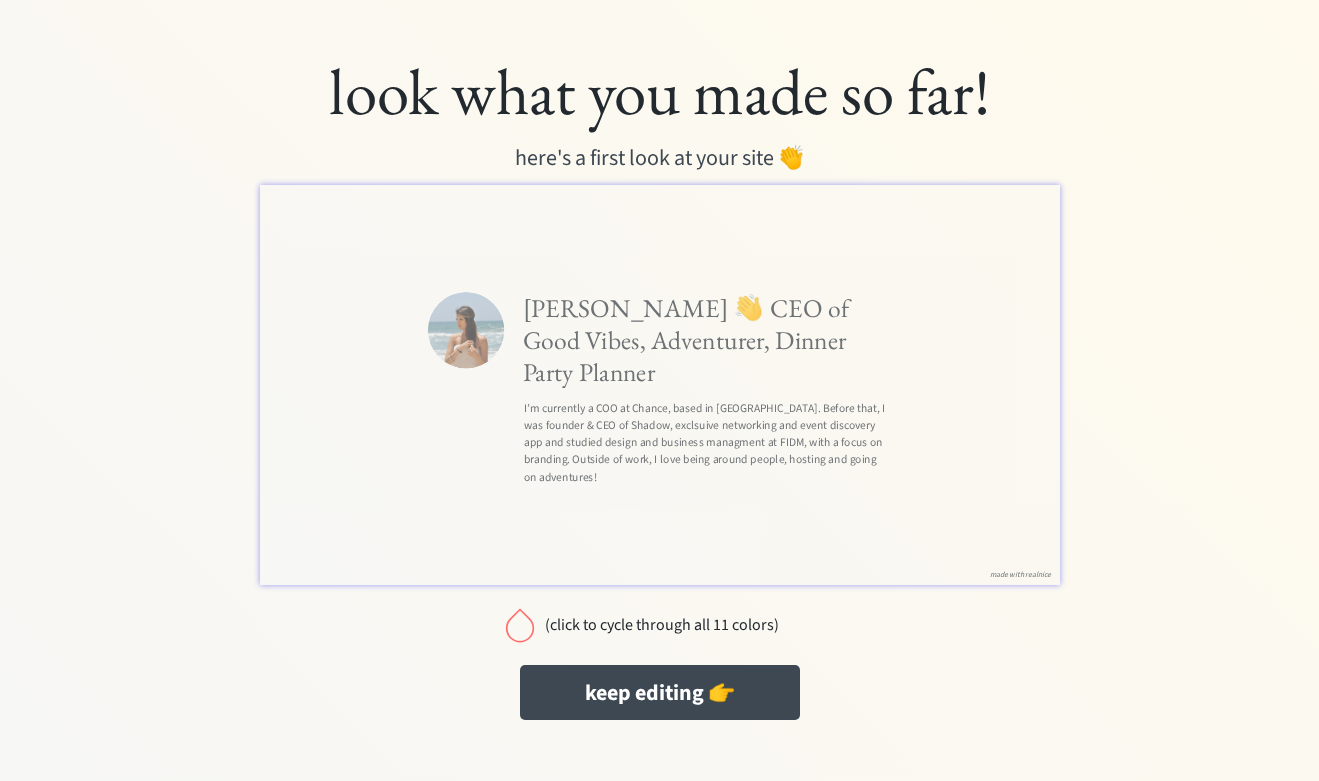 scroll, scrollTop: 0, scrollLeft: 0, axis: both 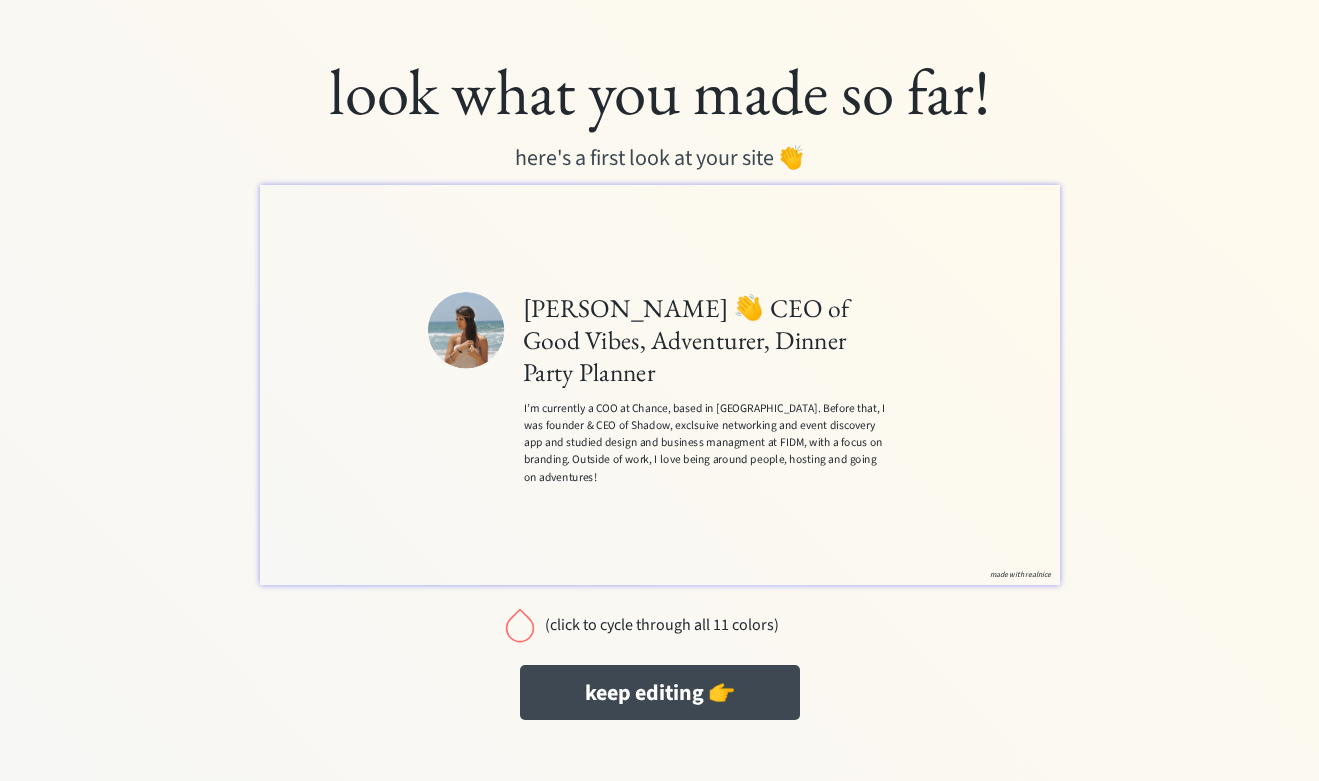 click on "(click to cycle through all 11 colors)" at bounding box center (662, 625) 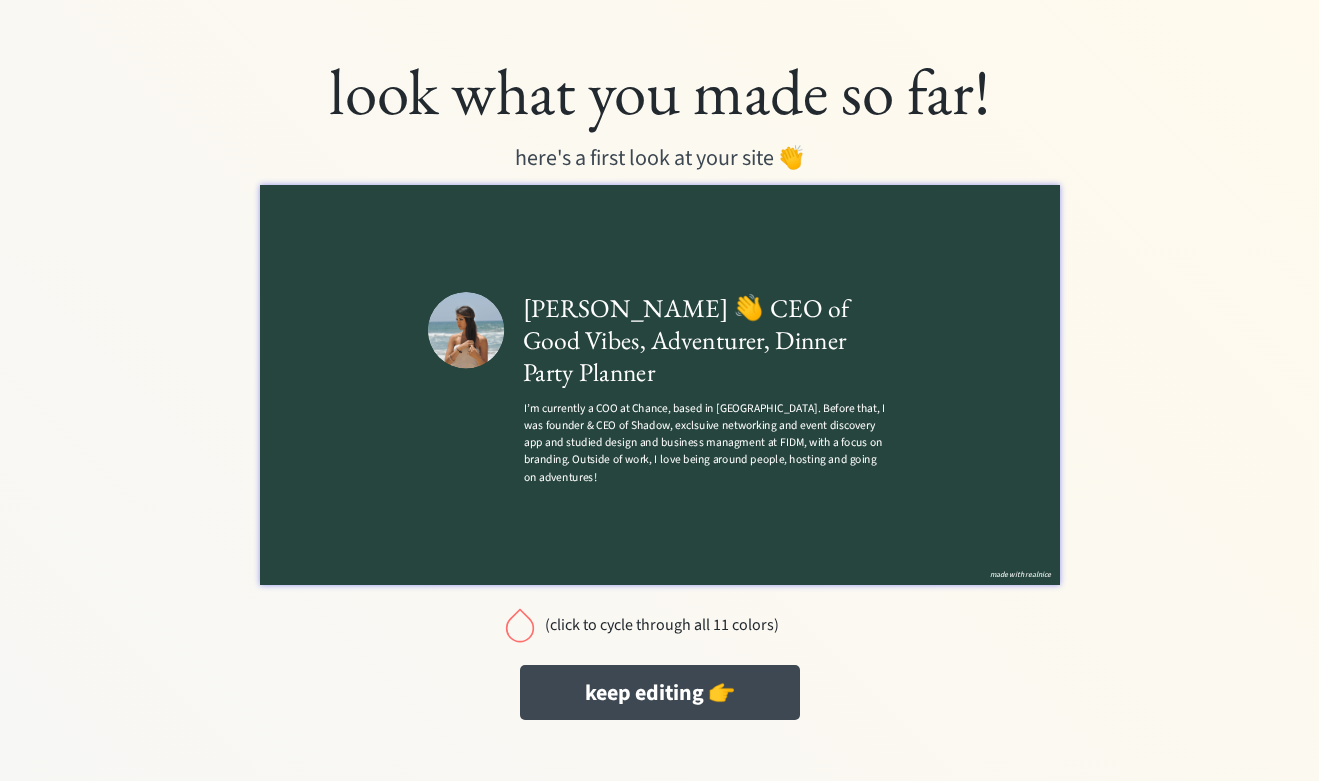 click on "(click to cycle through all 11 colors)" at bounding box center [662, 625] 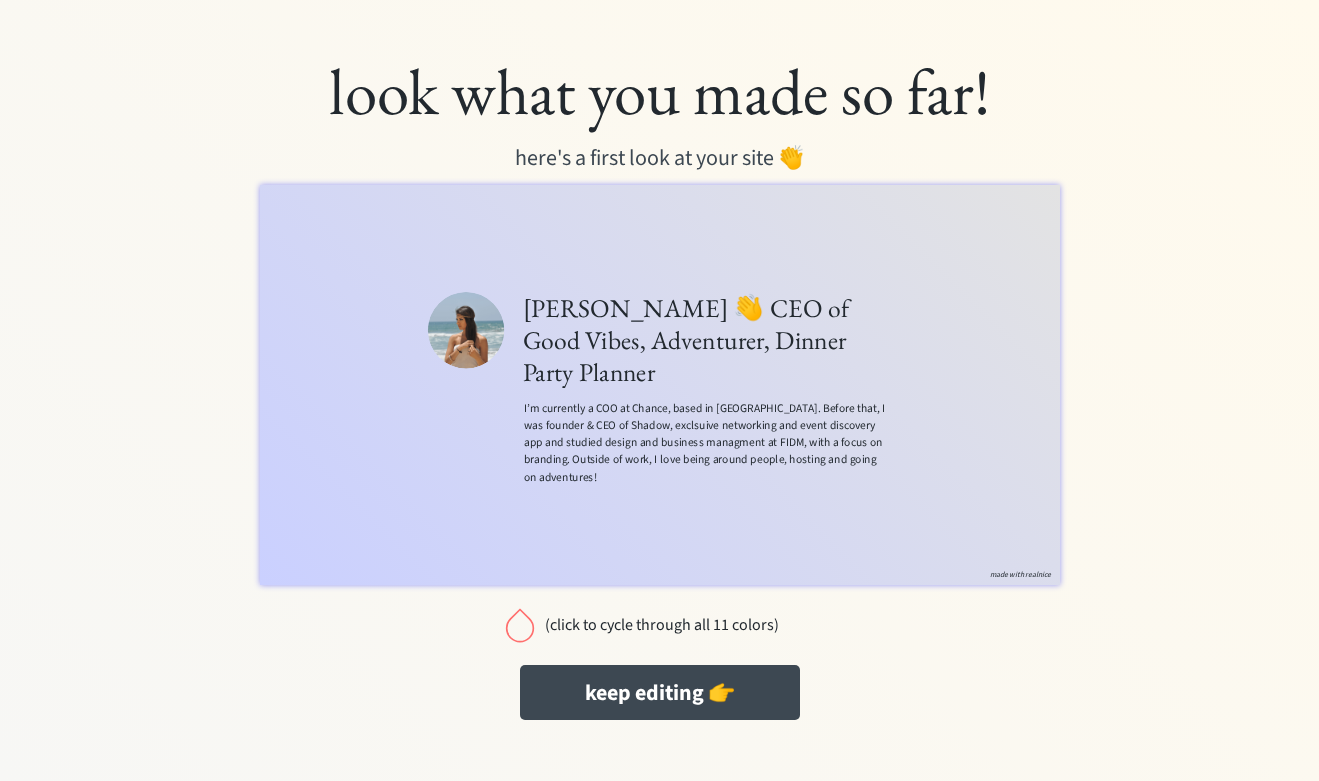 click on "(click to cycle through all 11 colors)" at bounding box center [662, 625] 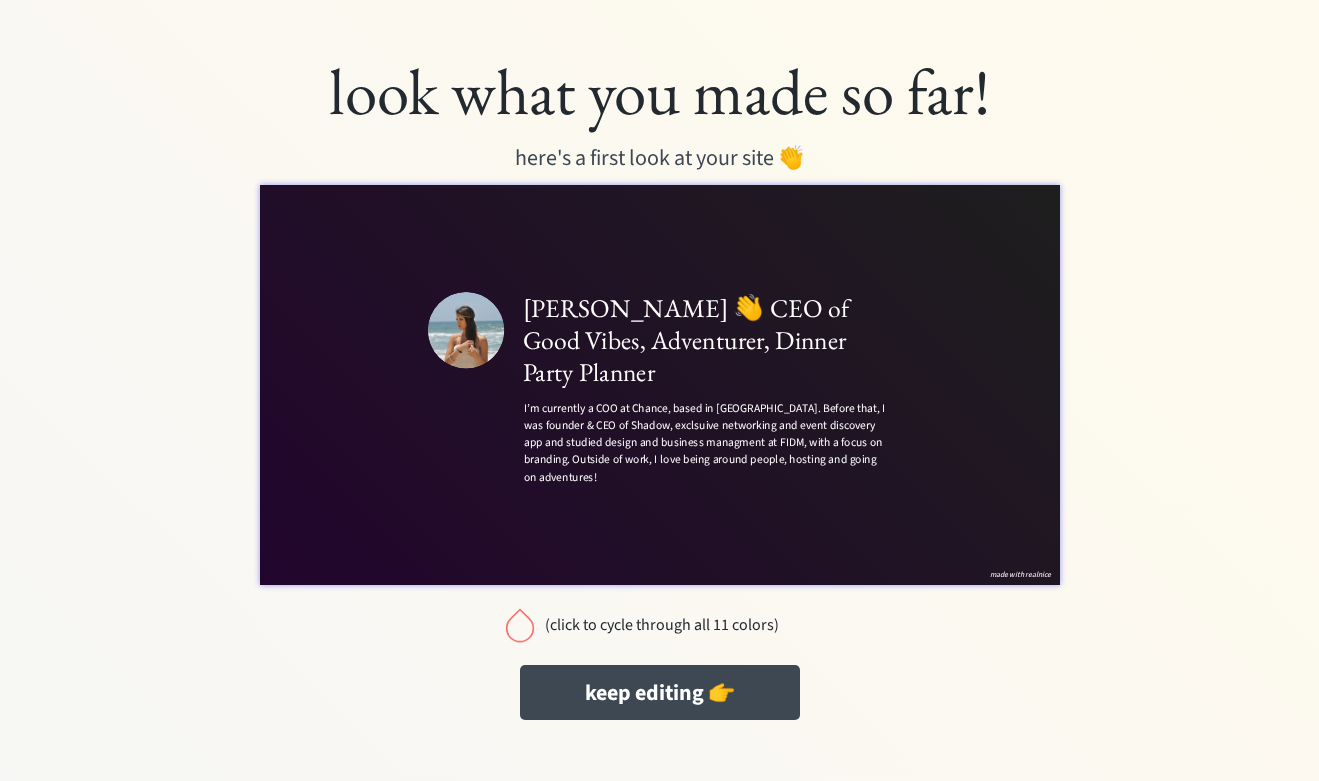 click on "(click to cycle through all 11 colors)" at bounding box center (662, 625) 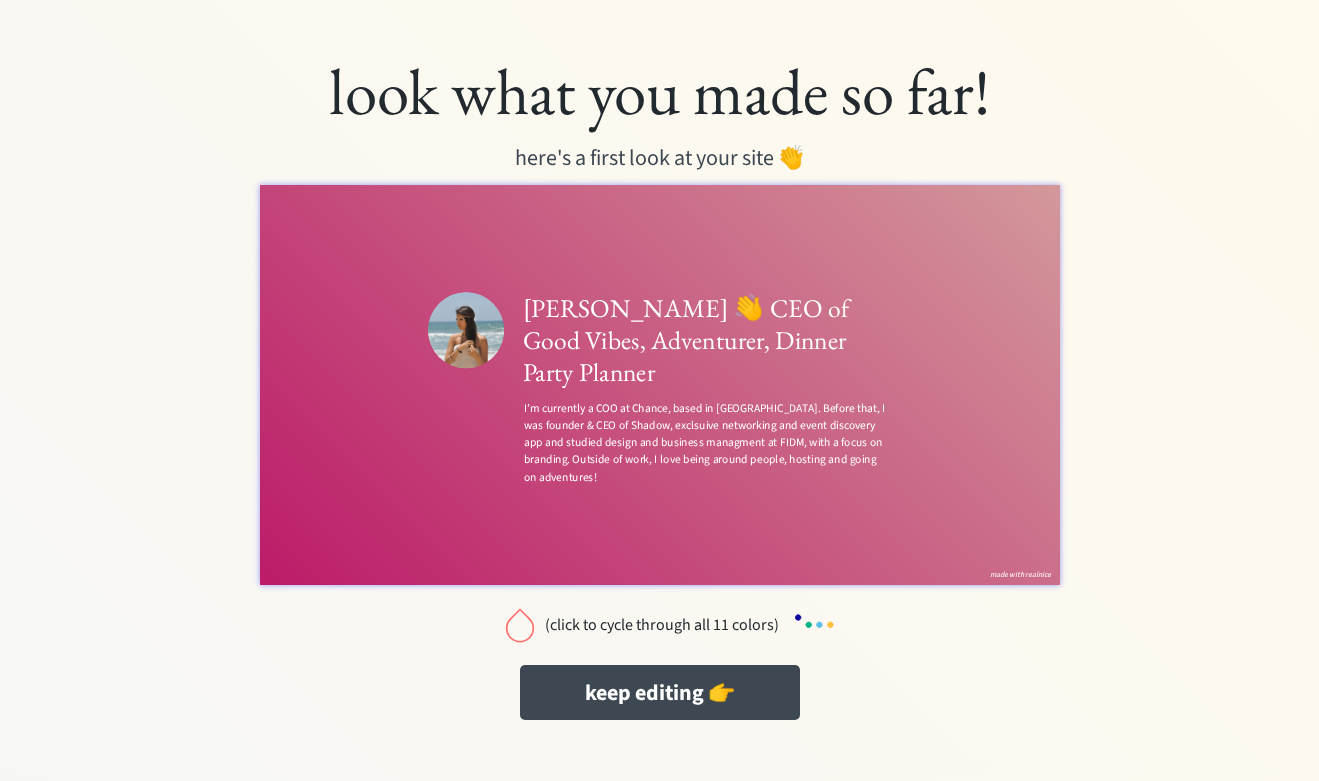 click on "(click to cycle through all 11 colors)" at bounding box center (662, 625) 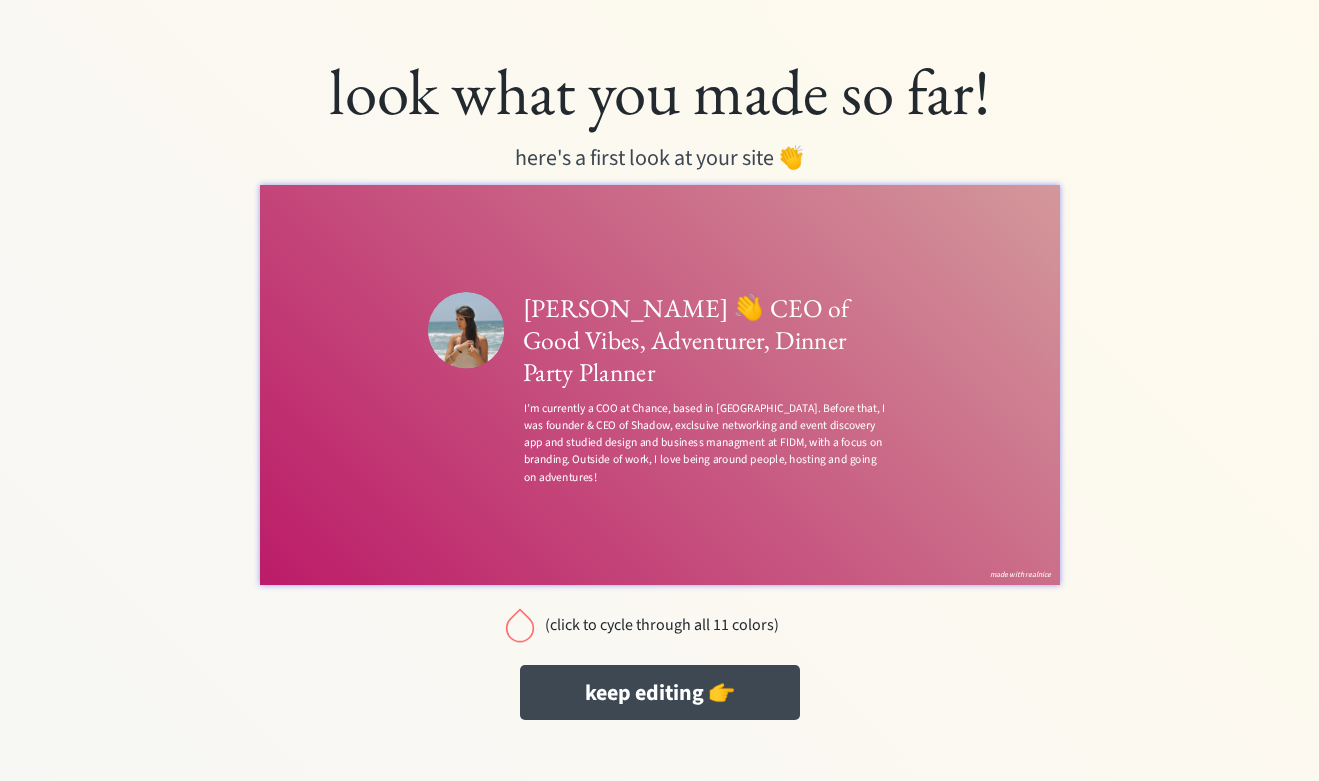 click on "(click to cycle through all 11 colors)" at bounding box center [662, 625] 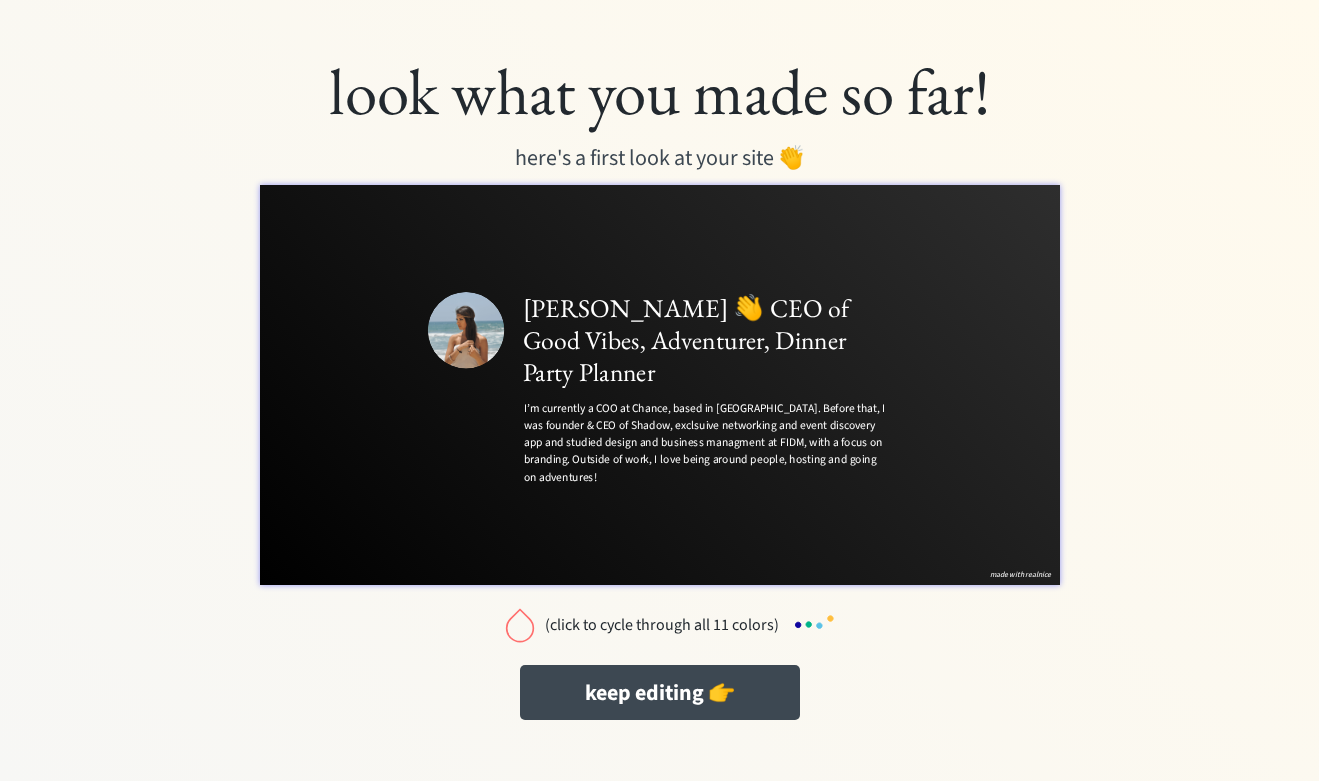 click on "(click to cycle through all 11 colors)" at bounding box center [662, 625] 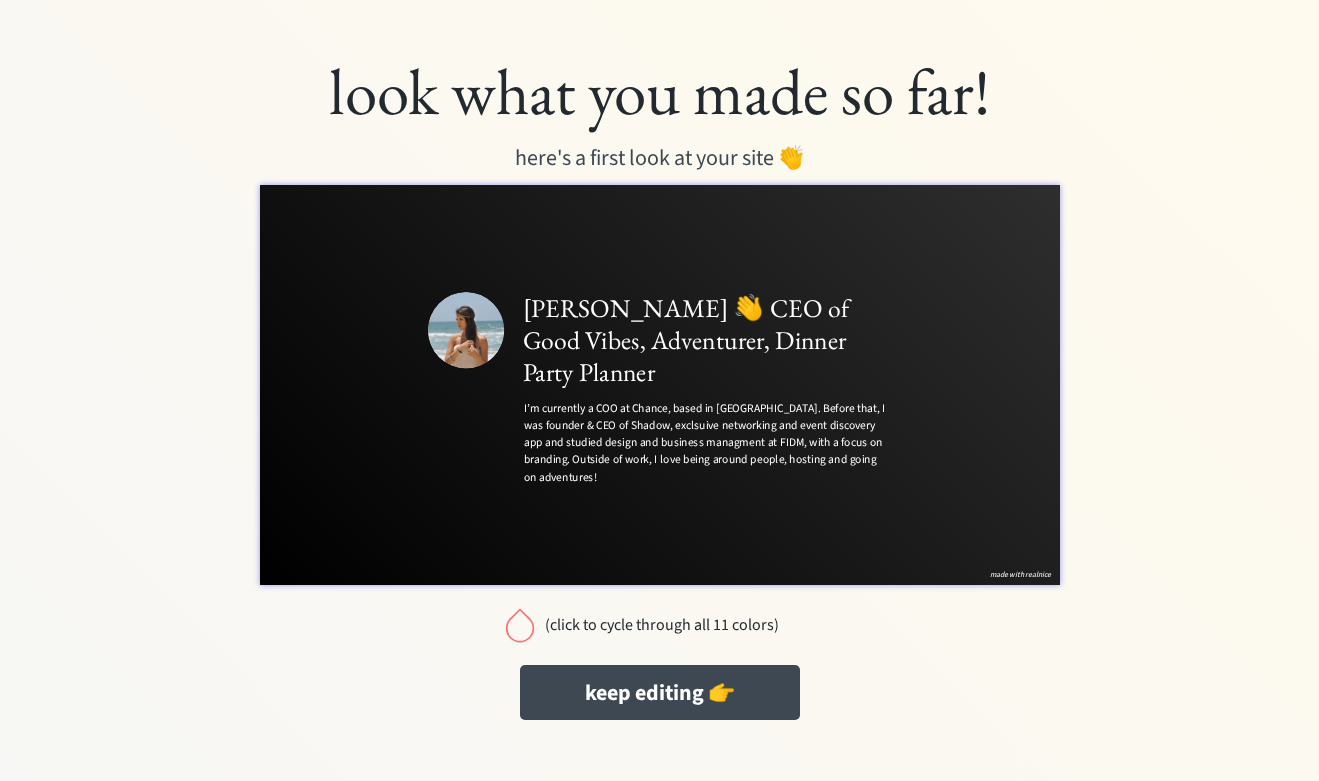 click on "(click to cycle through all 11 colors)" at bounding box center (662, 625) 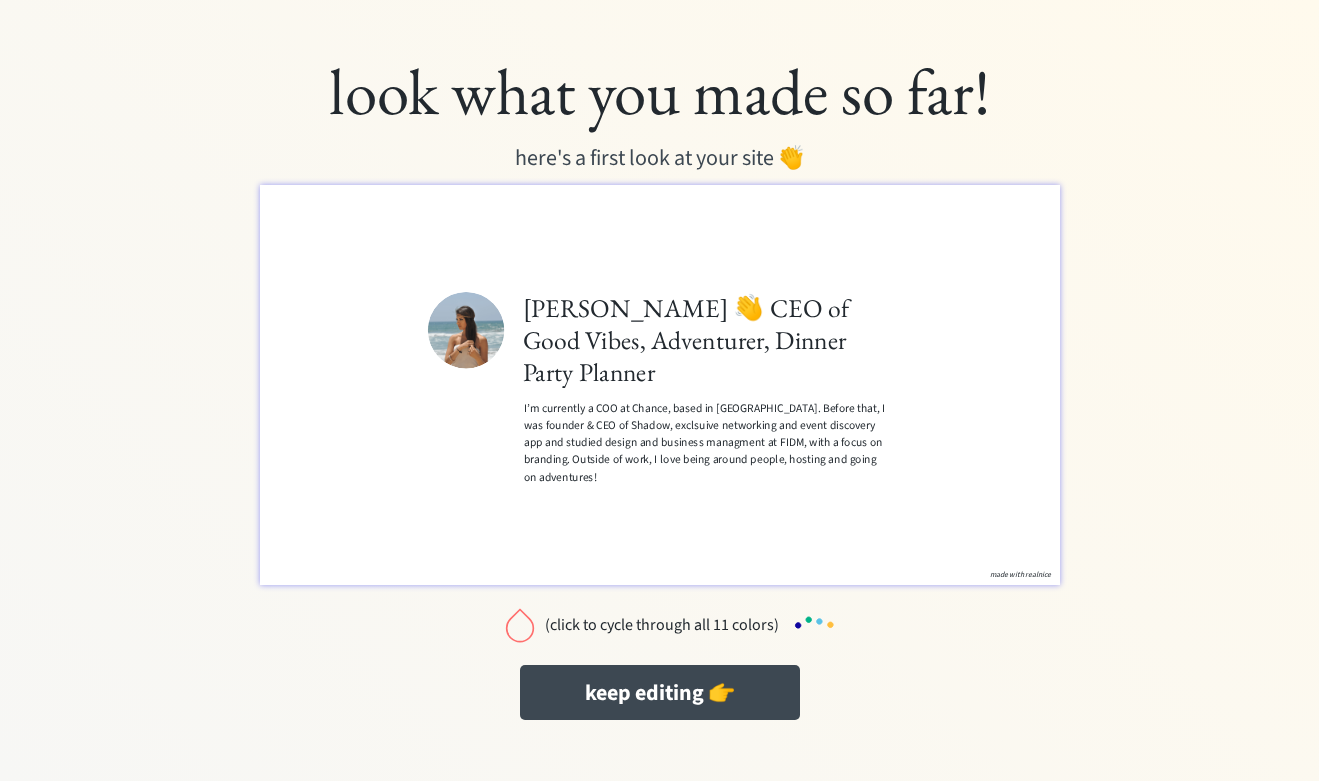 click on "(click to cycle through all 11 colors)" at bounding box center [662, 625] 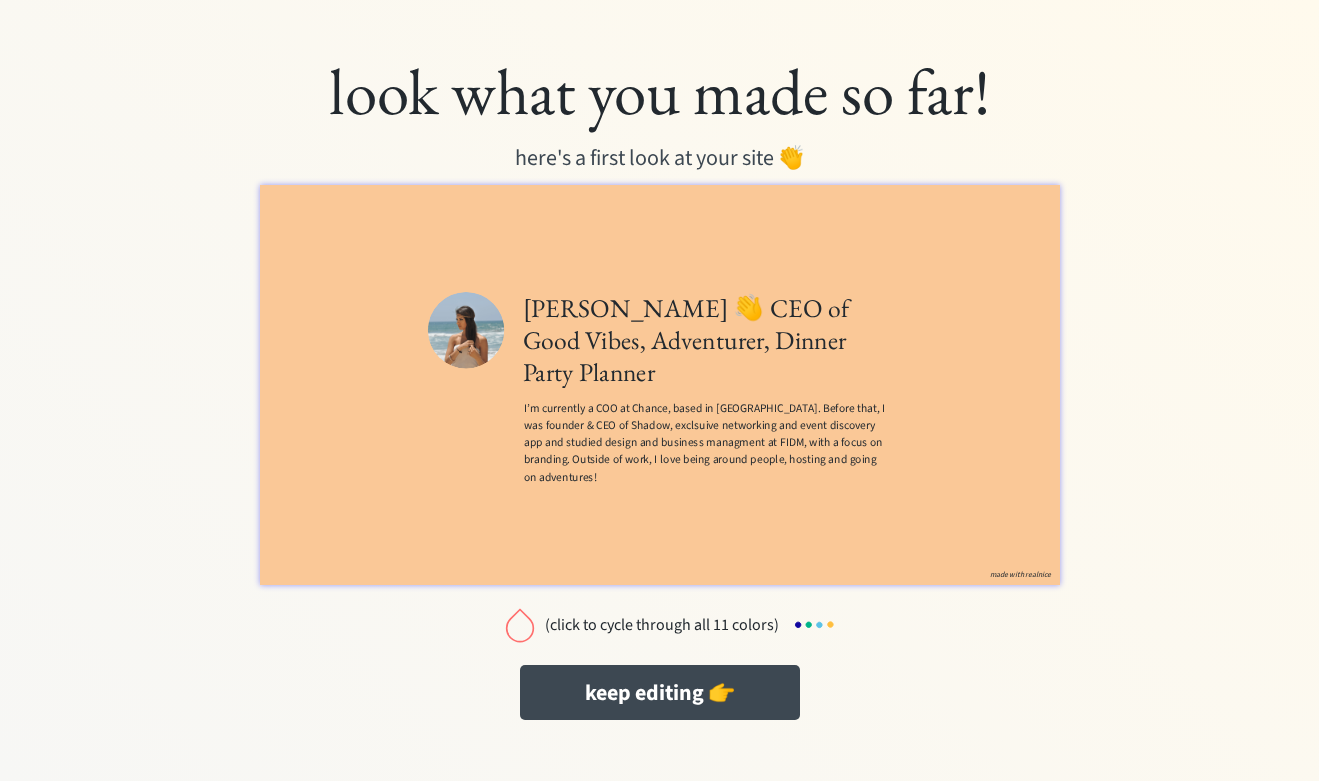 click on "(click to cycle through all 11 colors)" at bounding box center (662, 625) 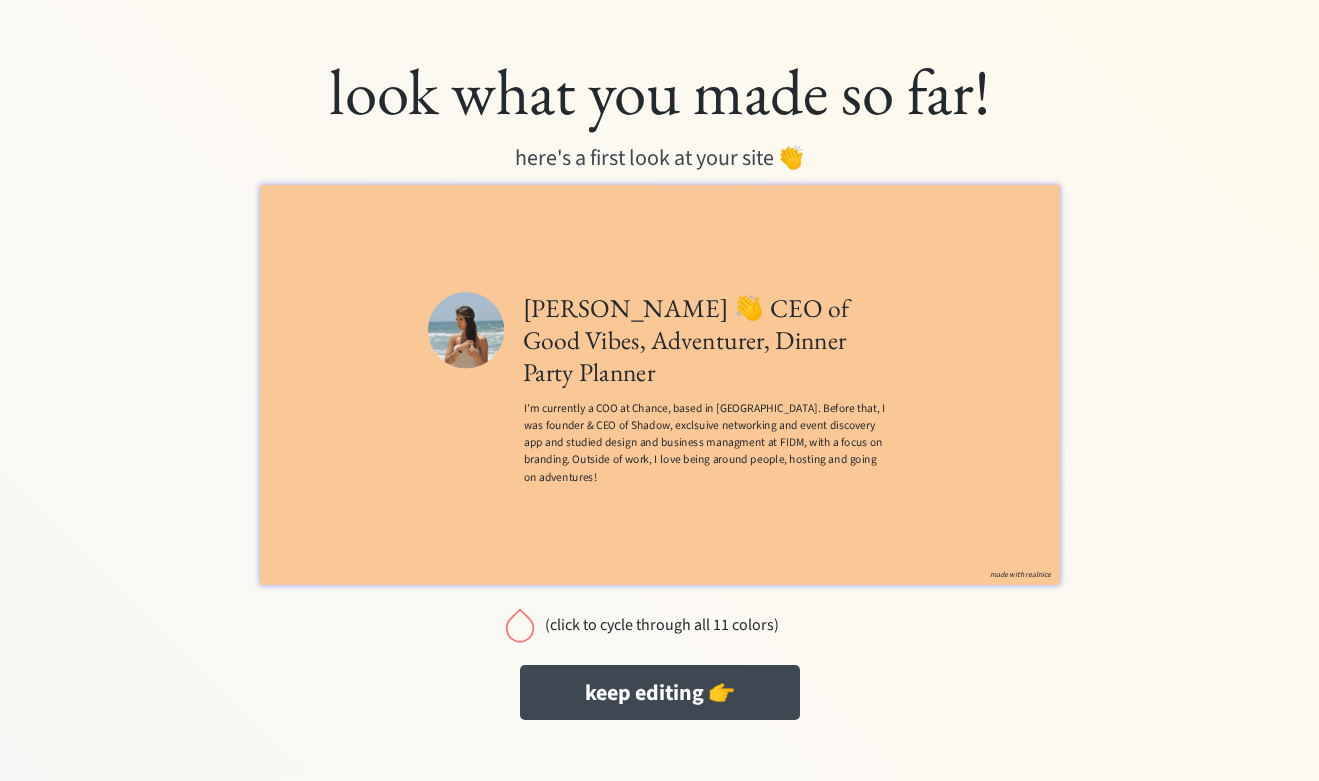 click on "(click to cycle through all 11 colors)" at bounding box center [662, 625] 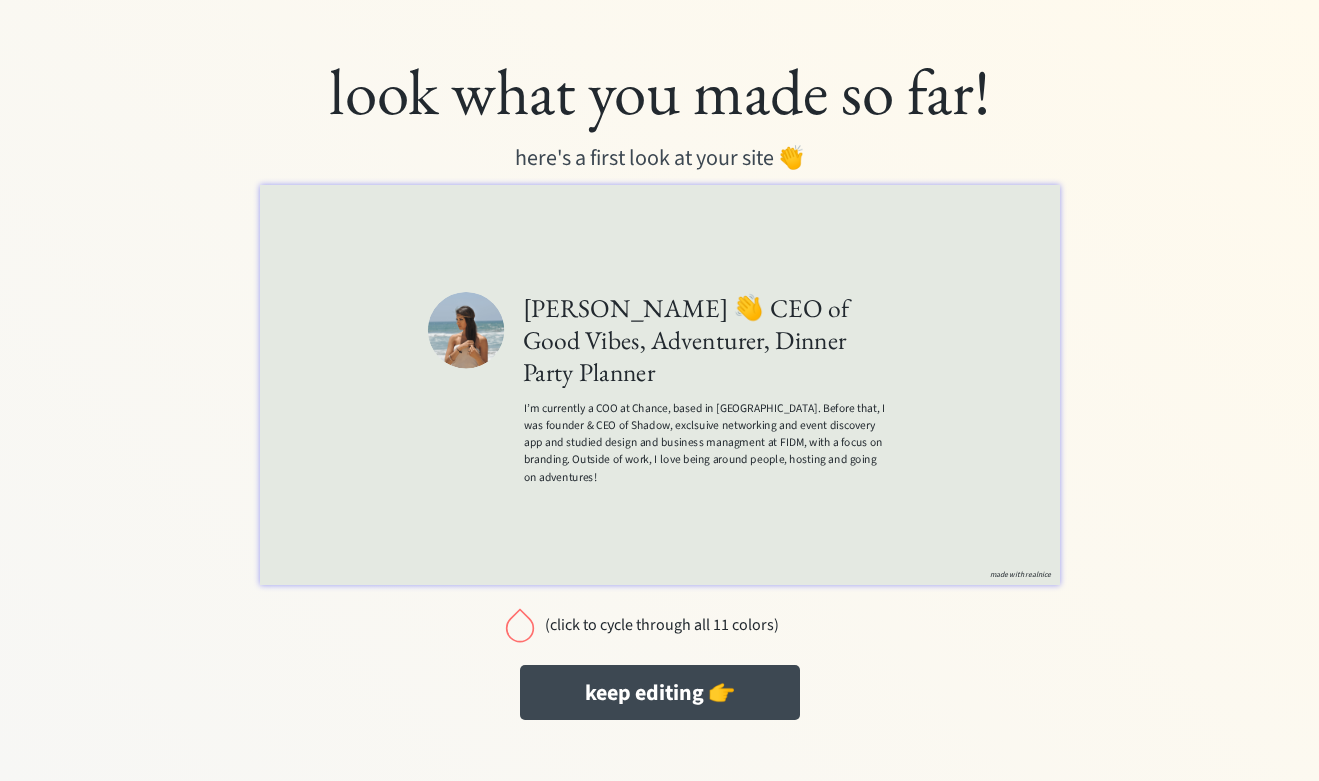 click on "(click to cycle through all 11 colors)" at bounding box center (662, 625) 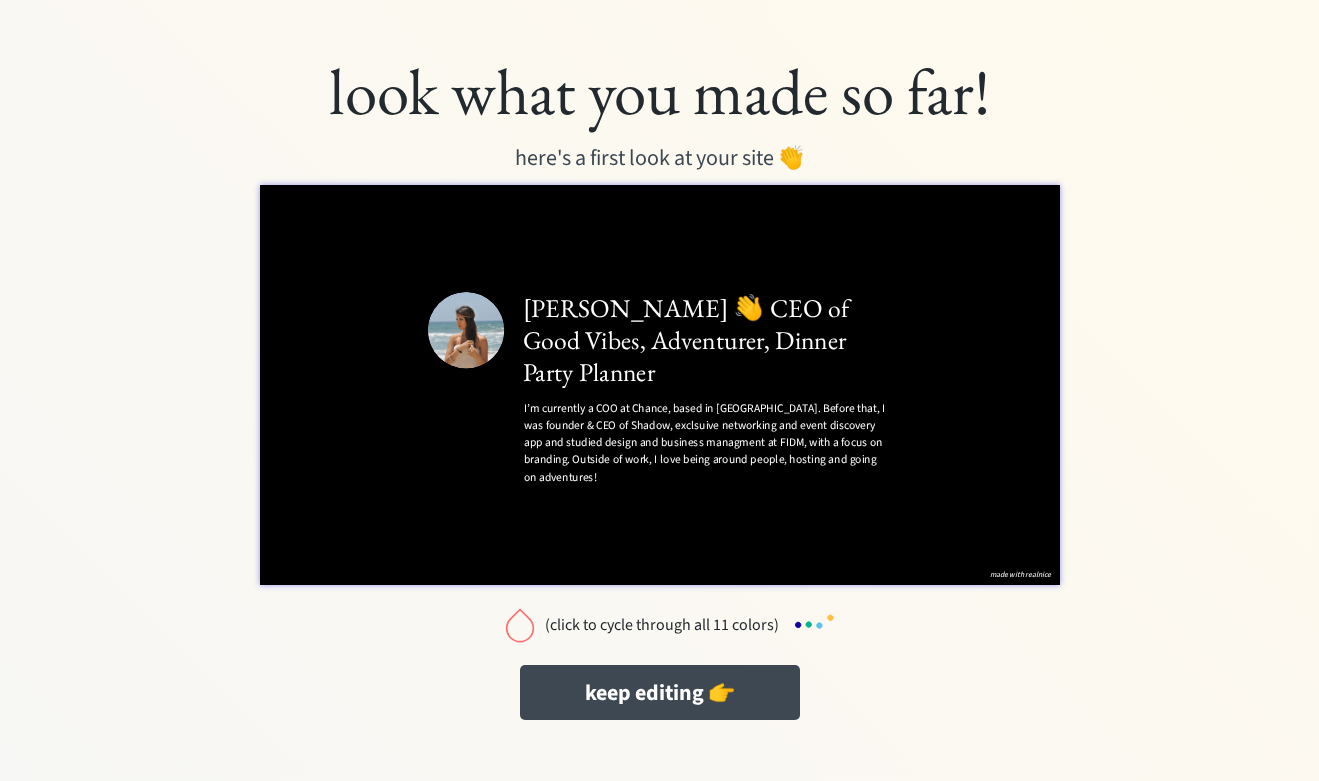 click on "(click to cycle through all 11 colors)" at bounding box center [662, 625] 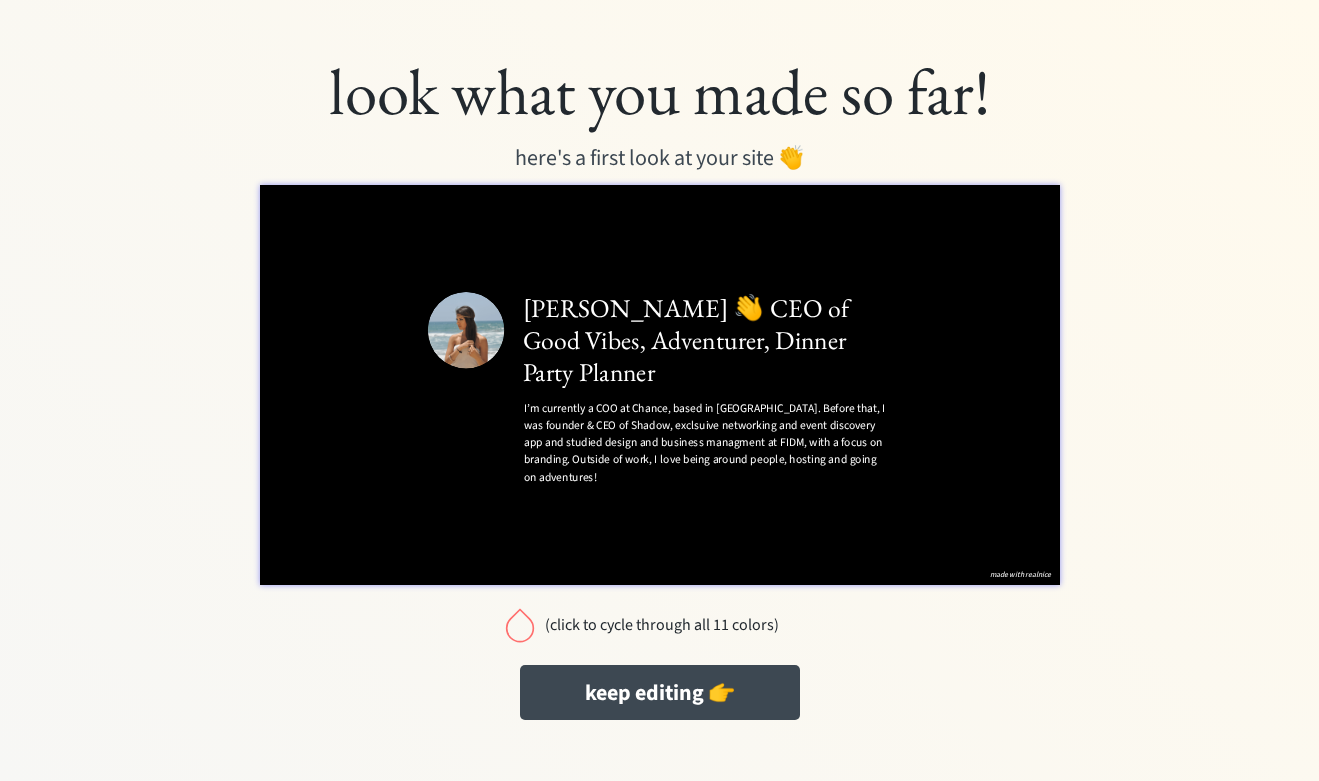 click on "(click to cycle through all 11 colors)" at bounding box center [662, 625] 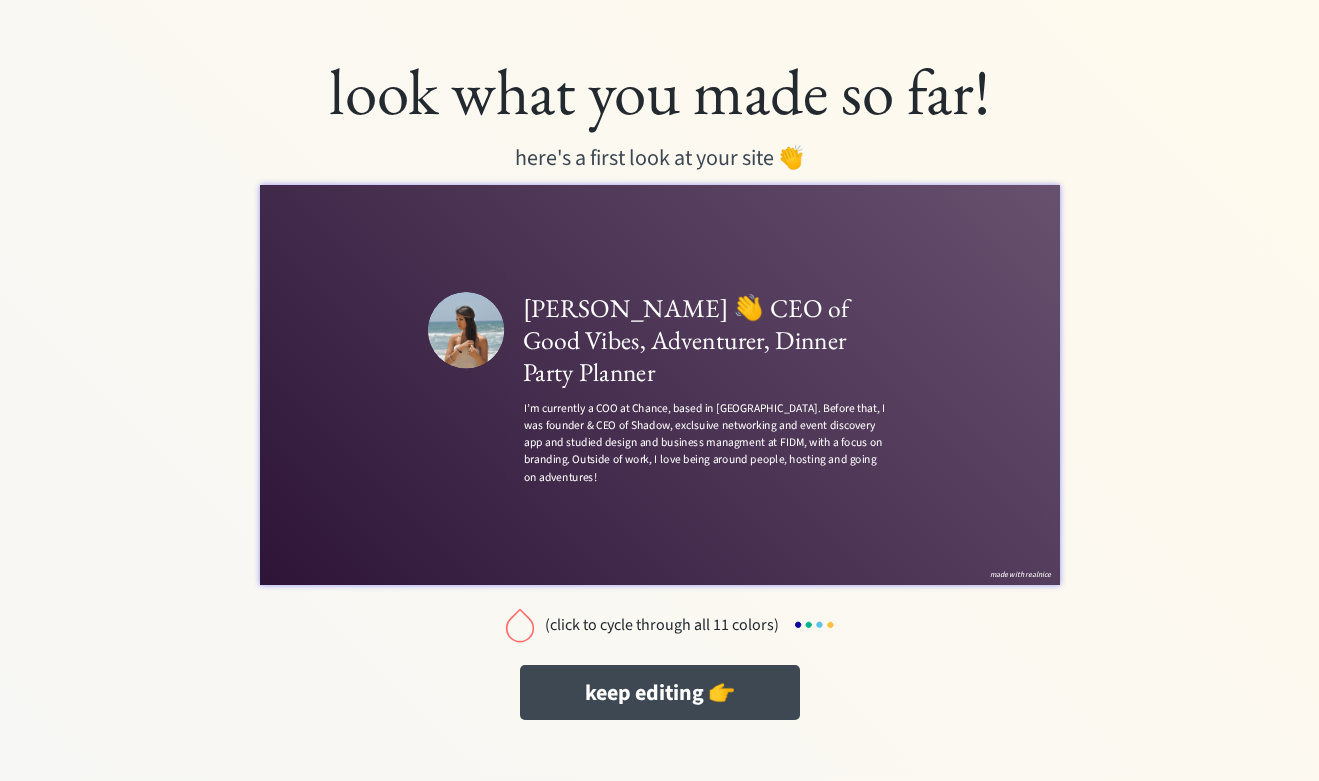 click on "(click to cycle through all 11 colors)" at bounding box center (662, 625) 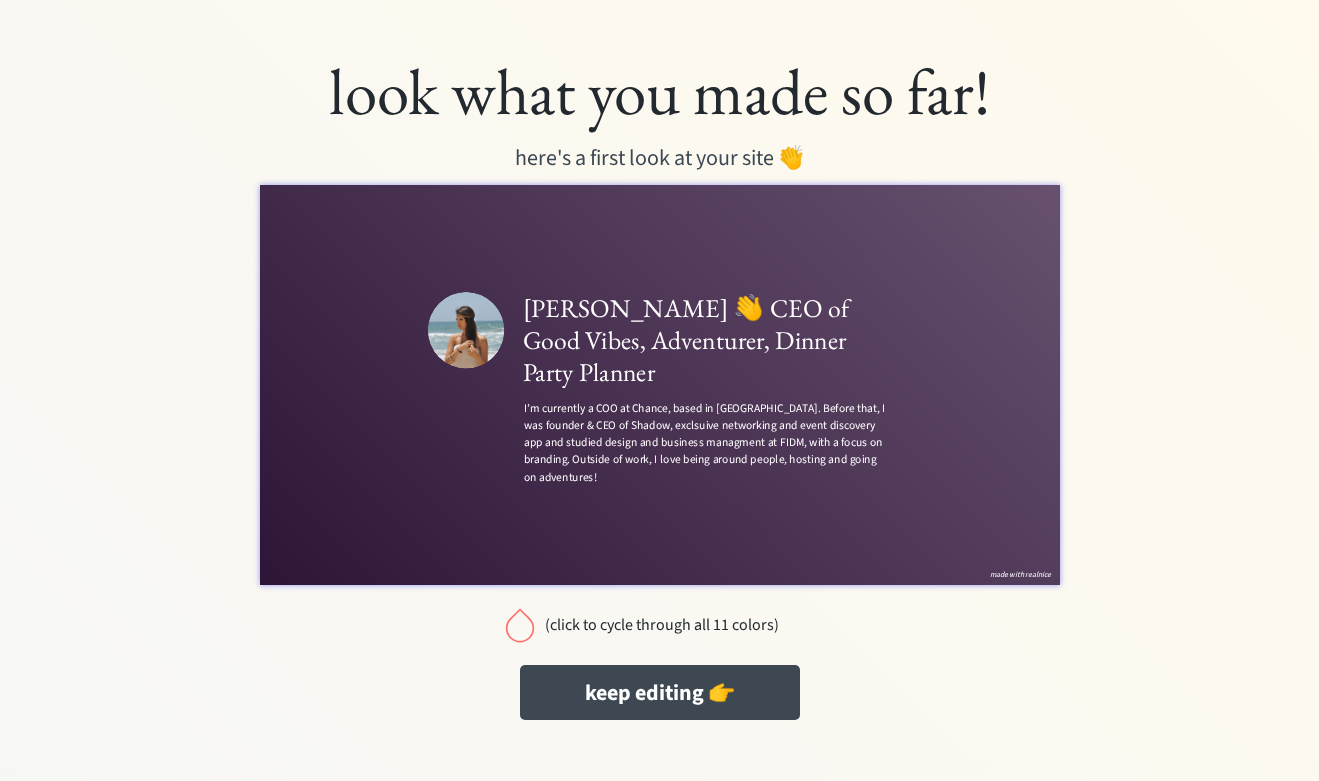 click on "(click to cycle through all 11 colors)" at bounding box center [662, 625] 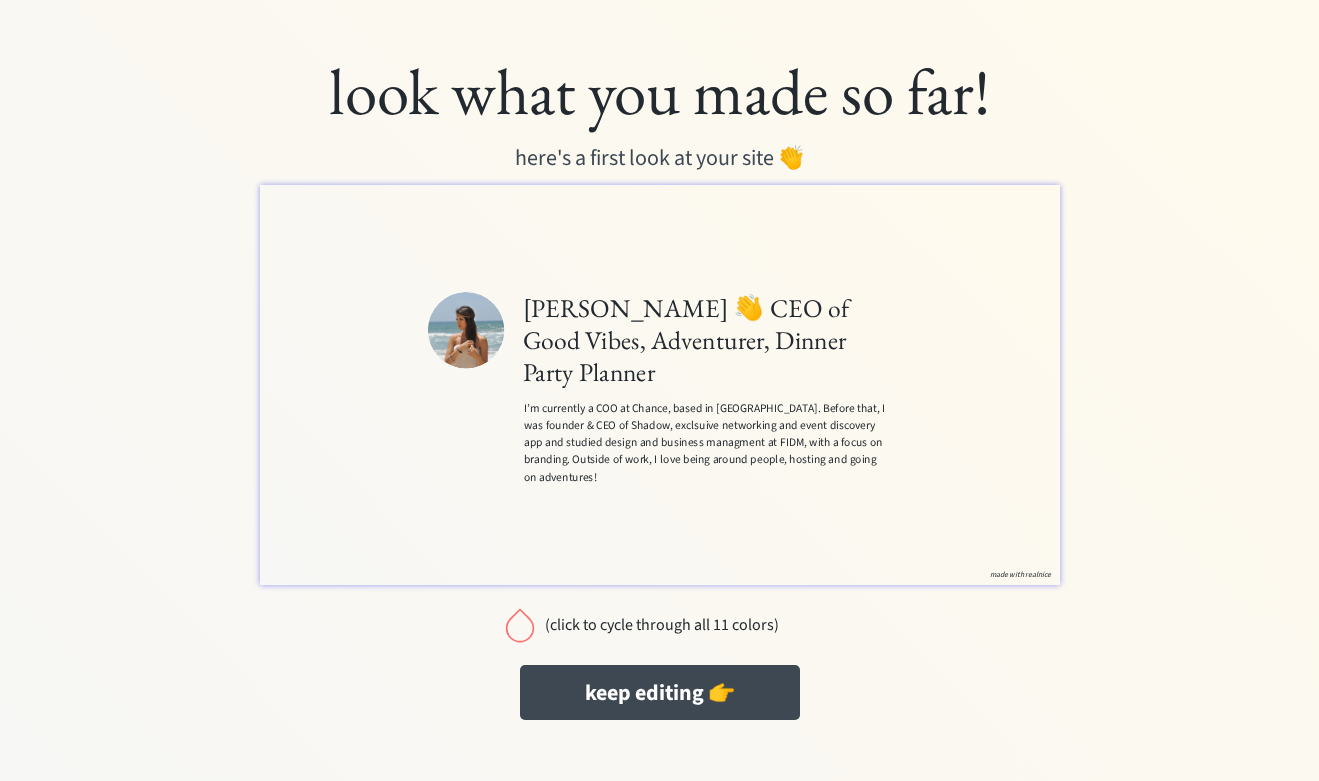 click on "(click to cycle through all 11 colors)" at bounding box center [662, 625] 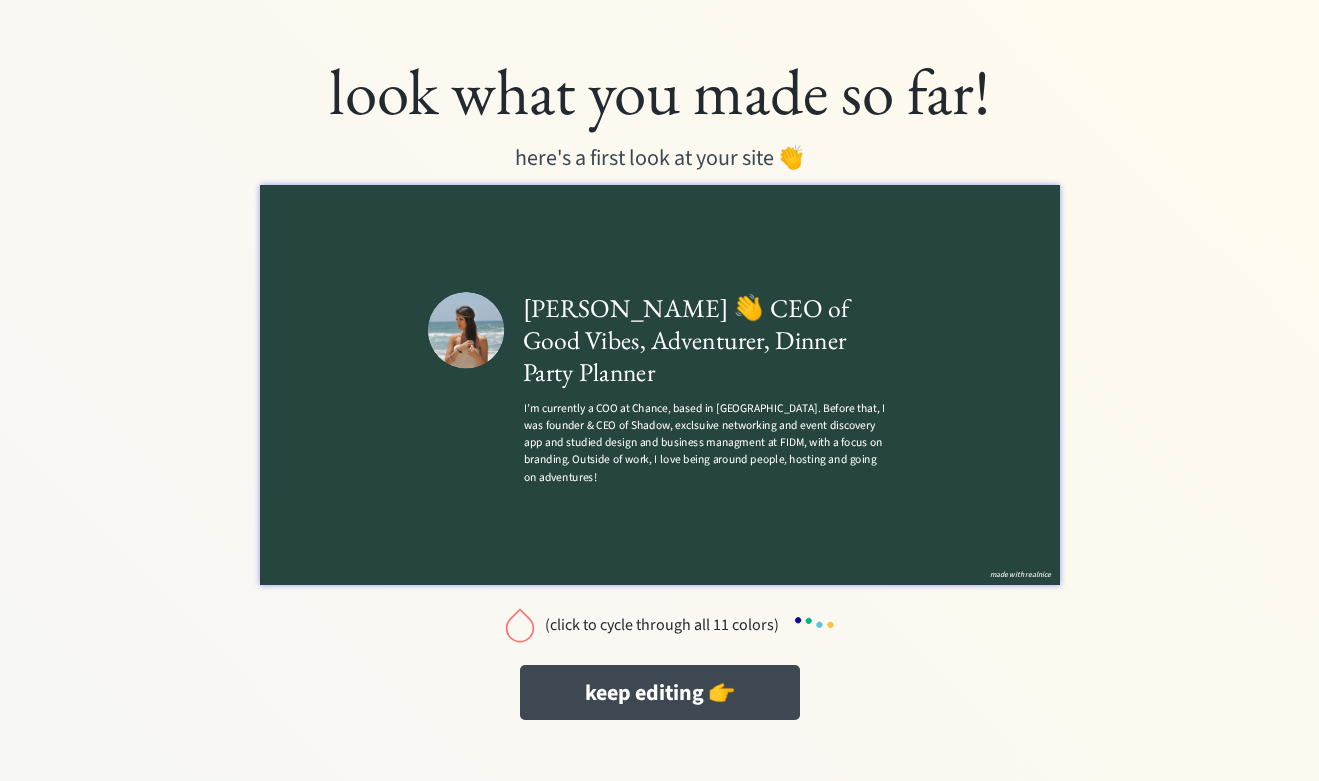 click on "(click to cycle through all 11 colors)" at bounding box center [662, 625] 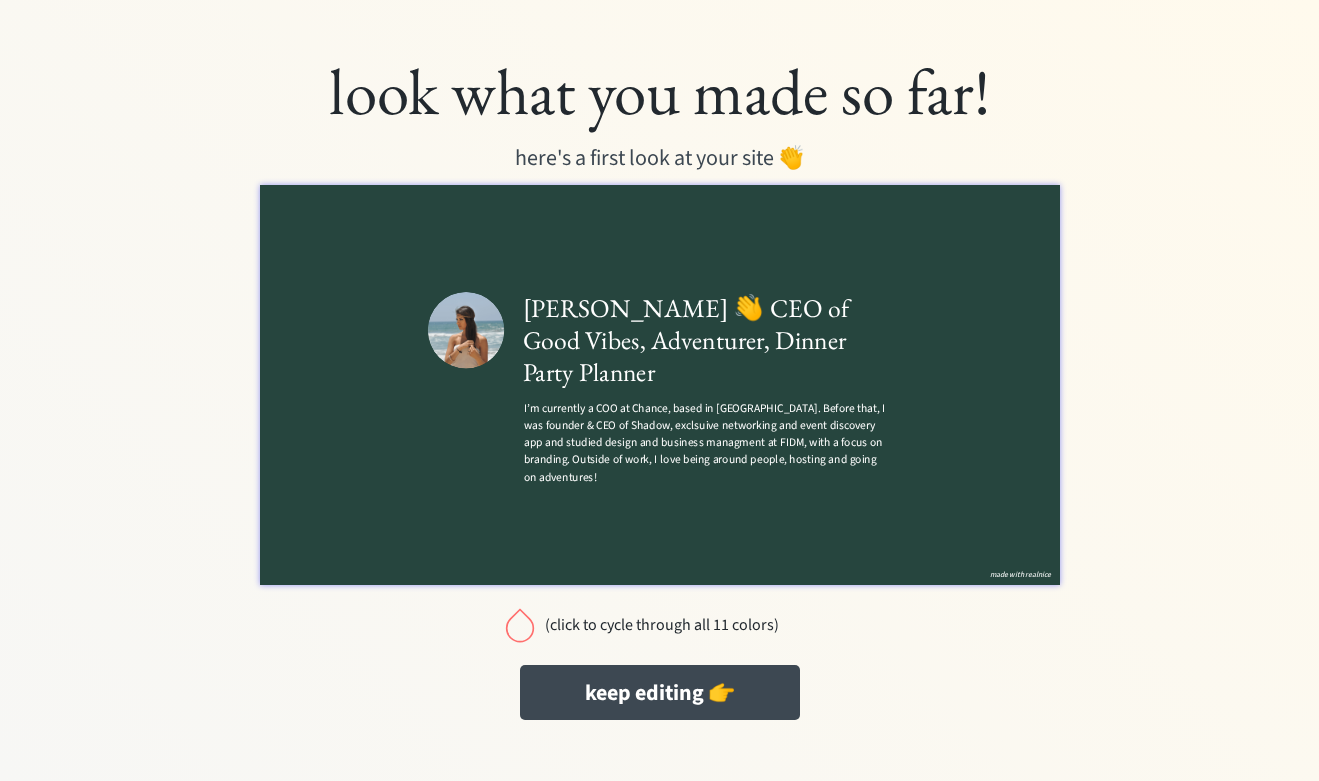 click on "(click to cycle through all 11 colors)" at bounding box center [662, 625] 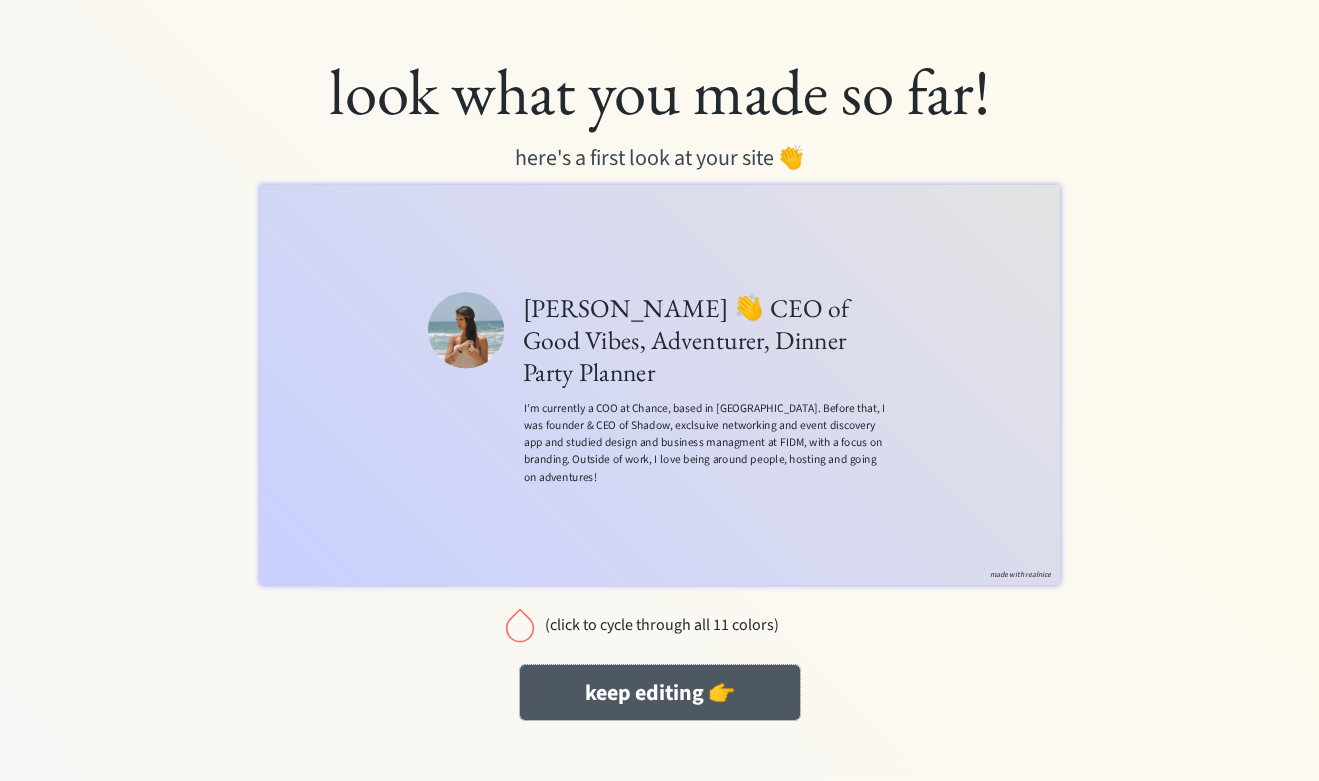 click on "keep editing 👉" at bounding box center [660, 692] 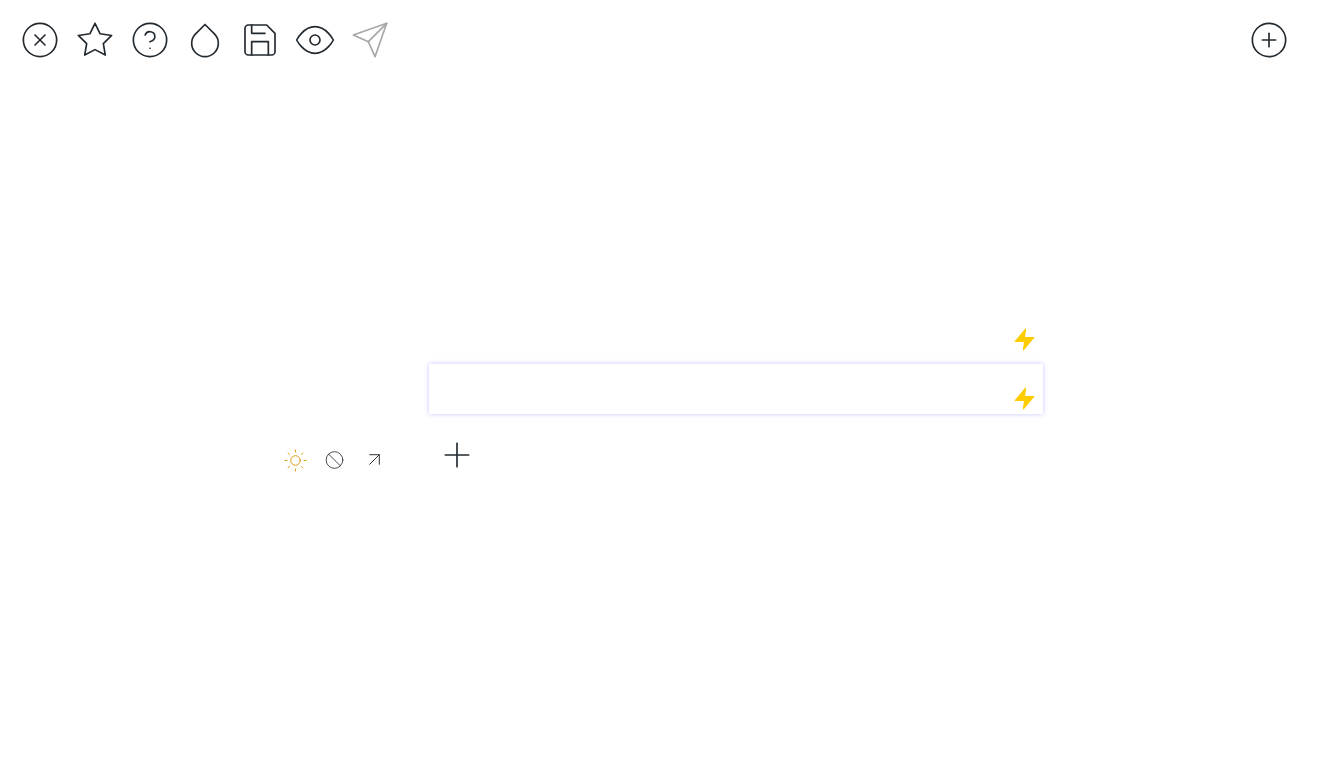 scroll, scrollTop: 0, scrollLeft: 0, axis: both 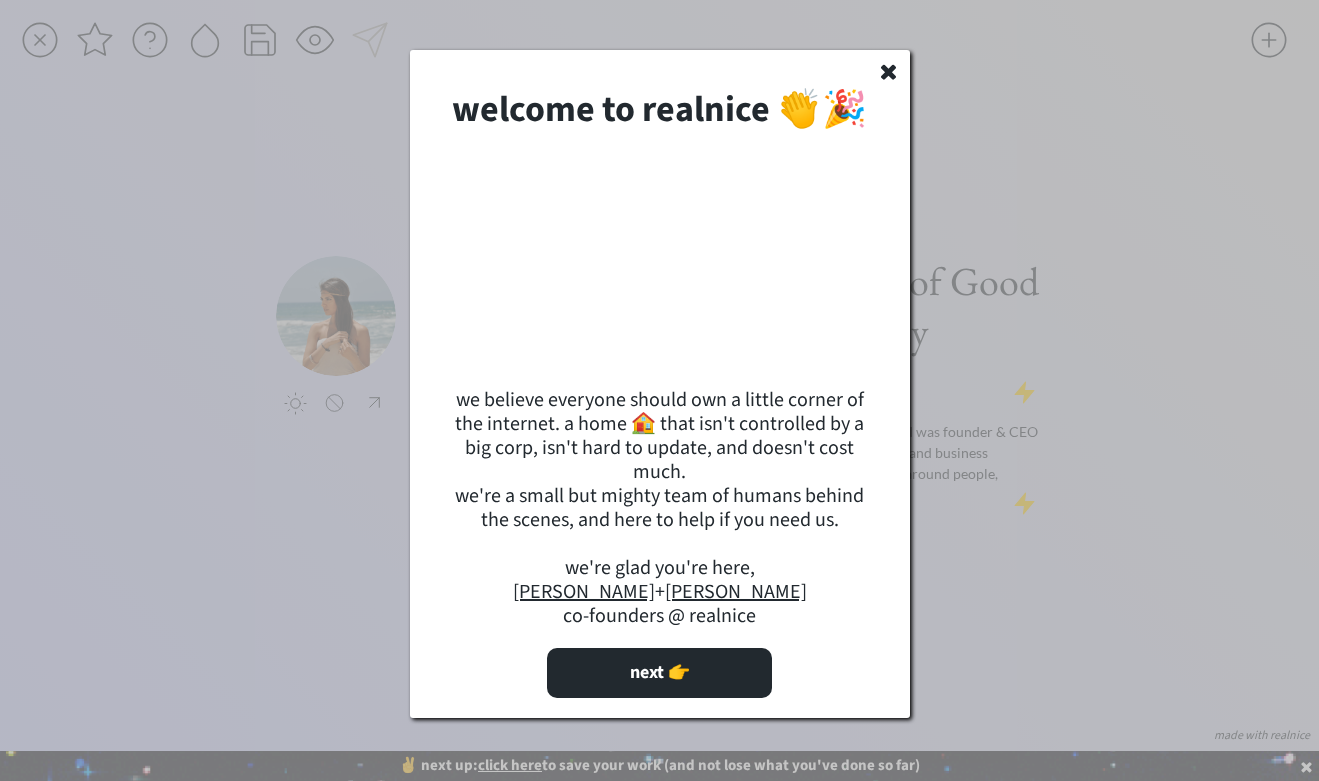 click on "[PERSON_NAME]" at bounding box center [736, 592] 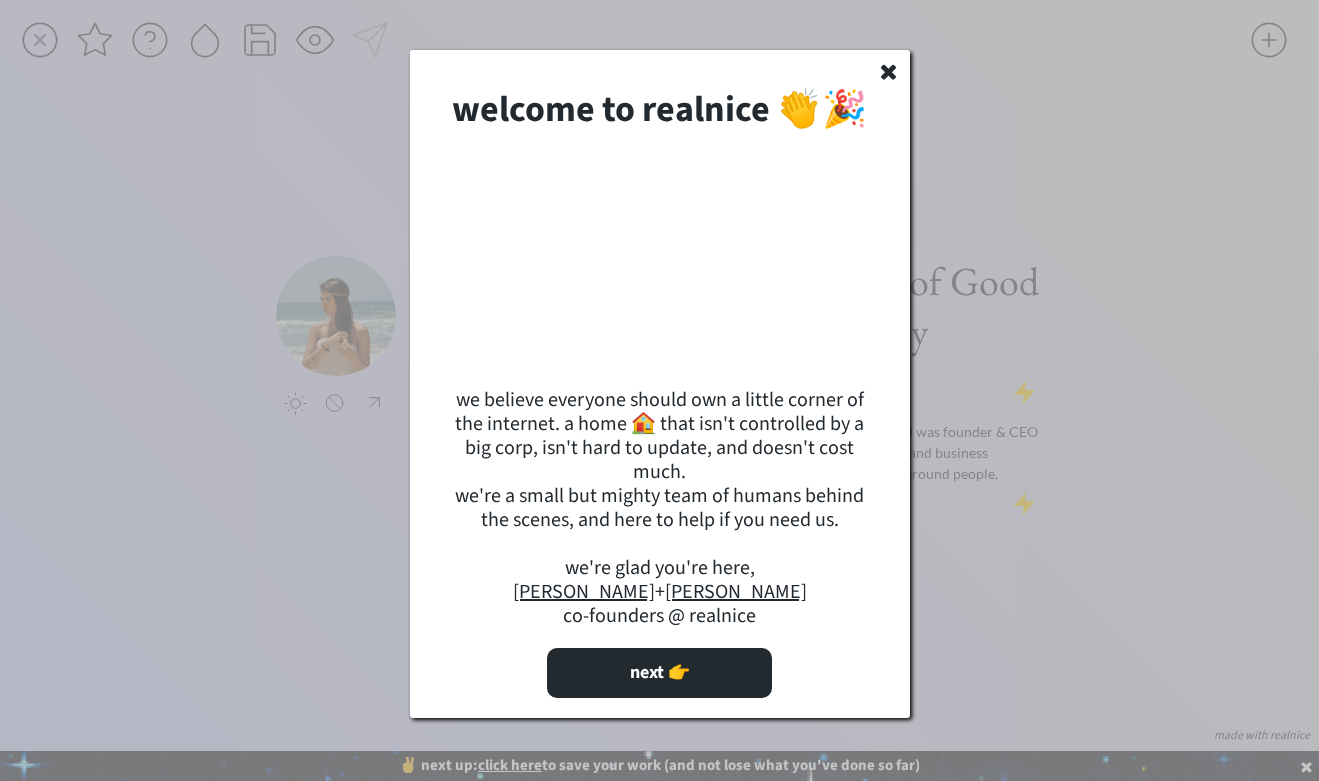 click on "[PERSON_NAME]" at bounding box center [584, 592] 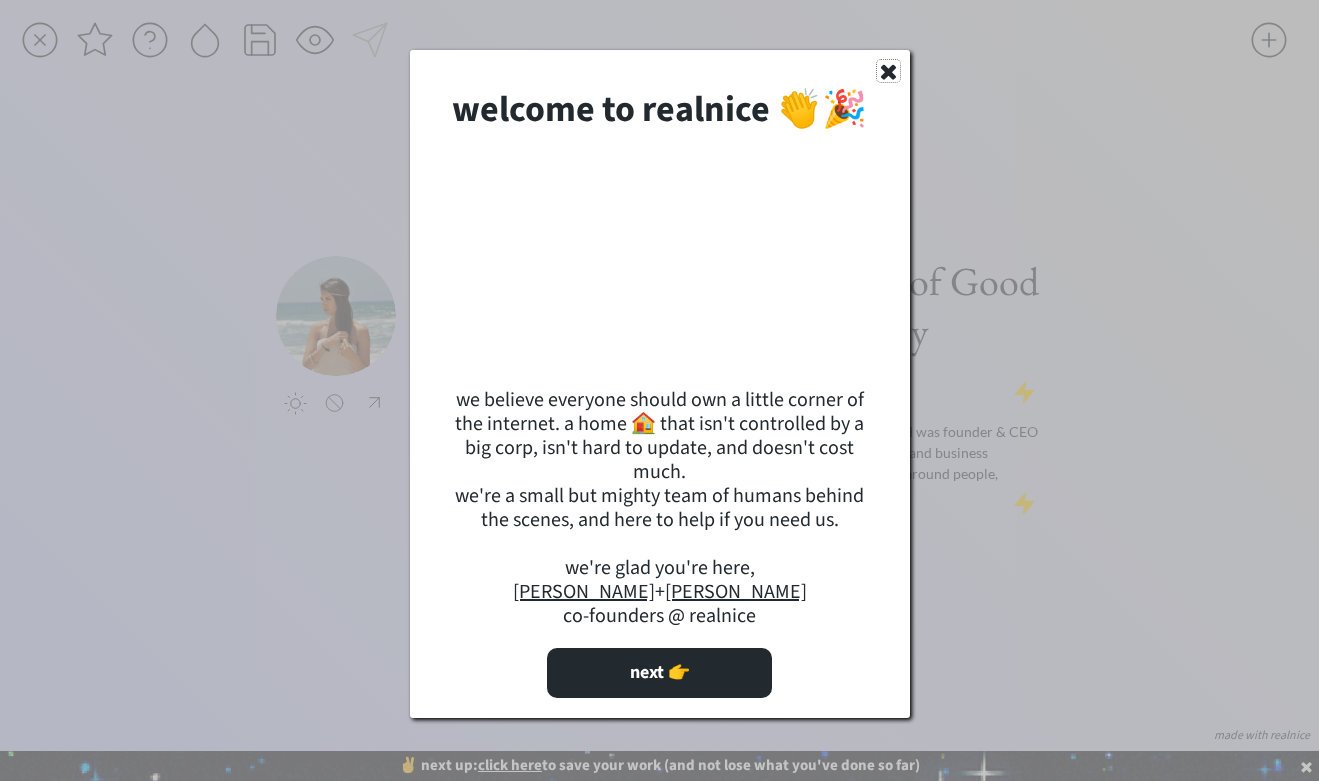 click 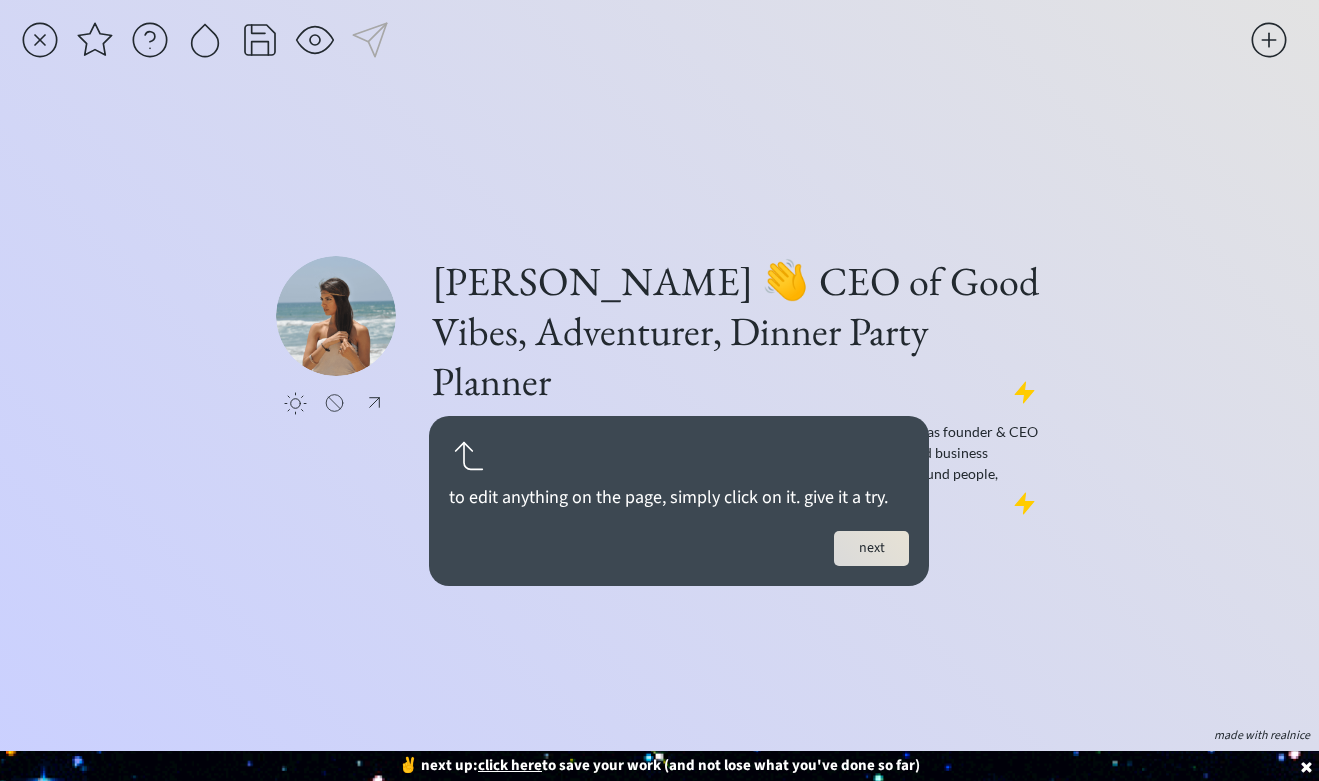 click on "next" at bounding box center (871, 548) 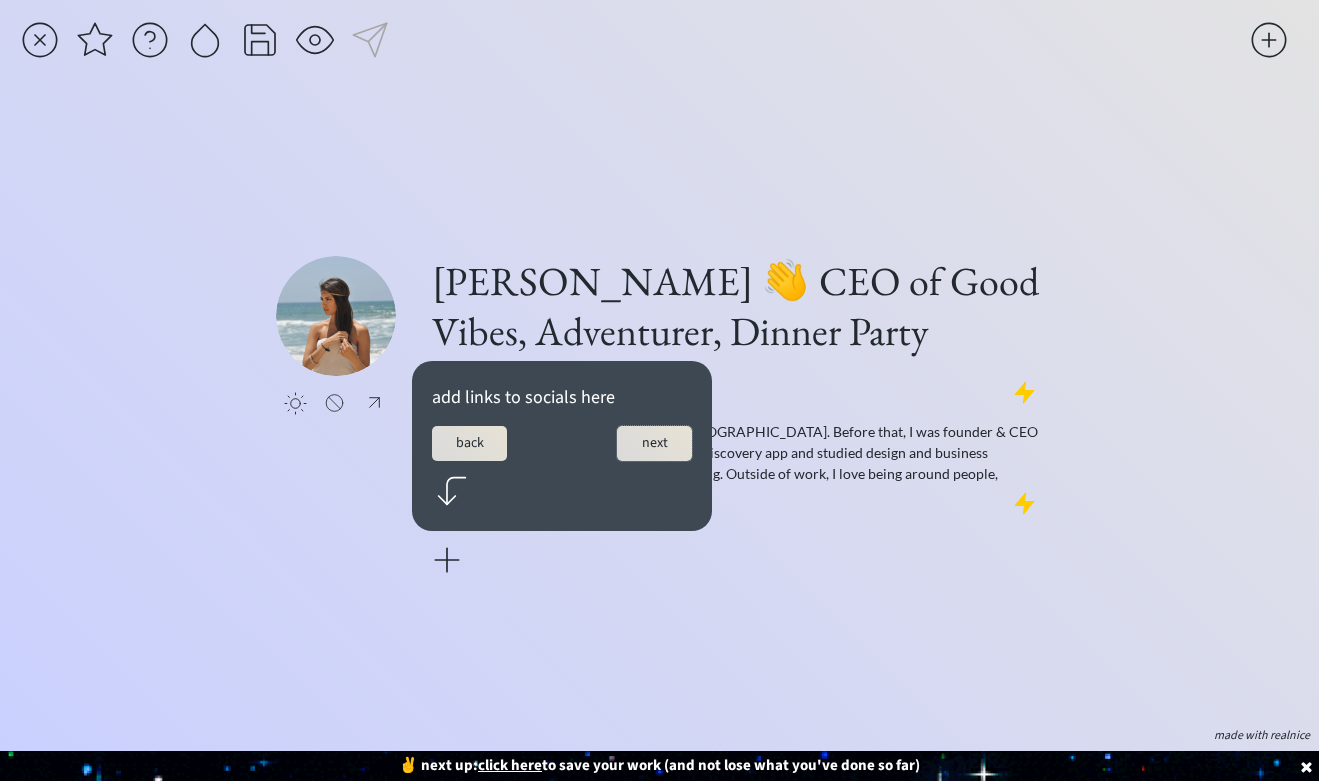 click on "next" at bounding box center [654, 443] 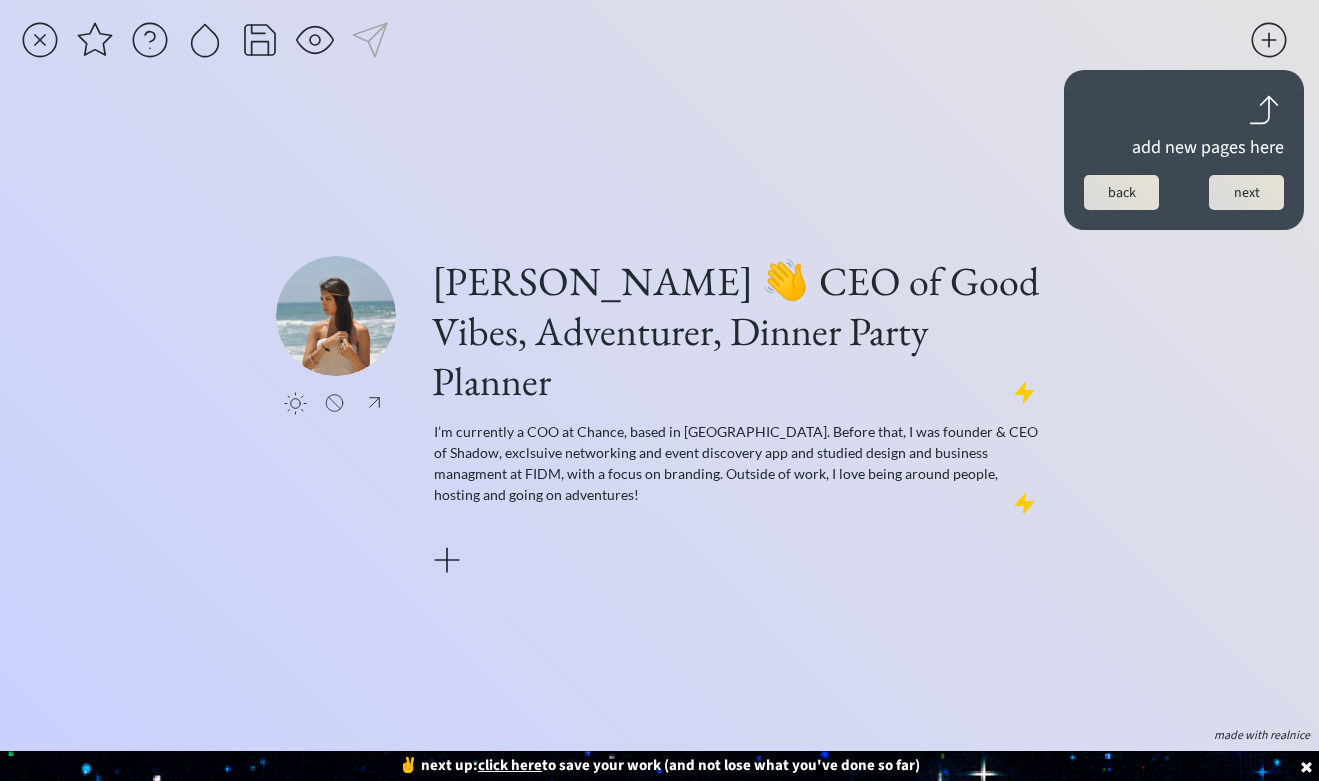 click on "next" at bounding box center [1246, 192] 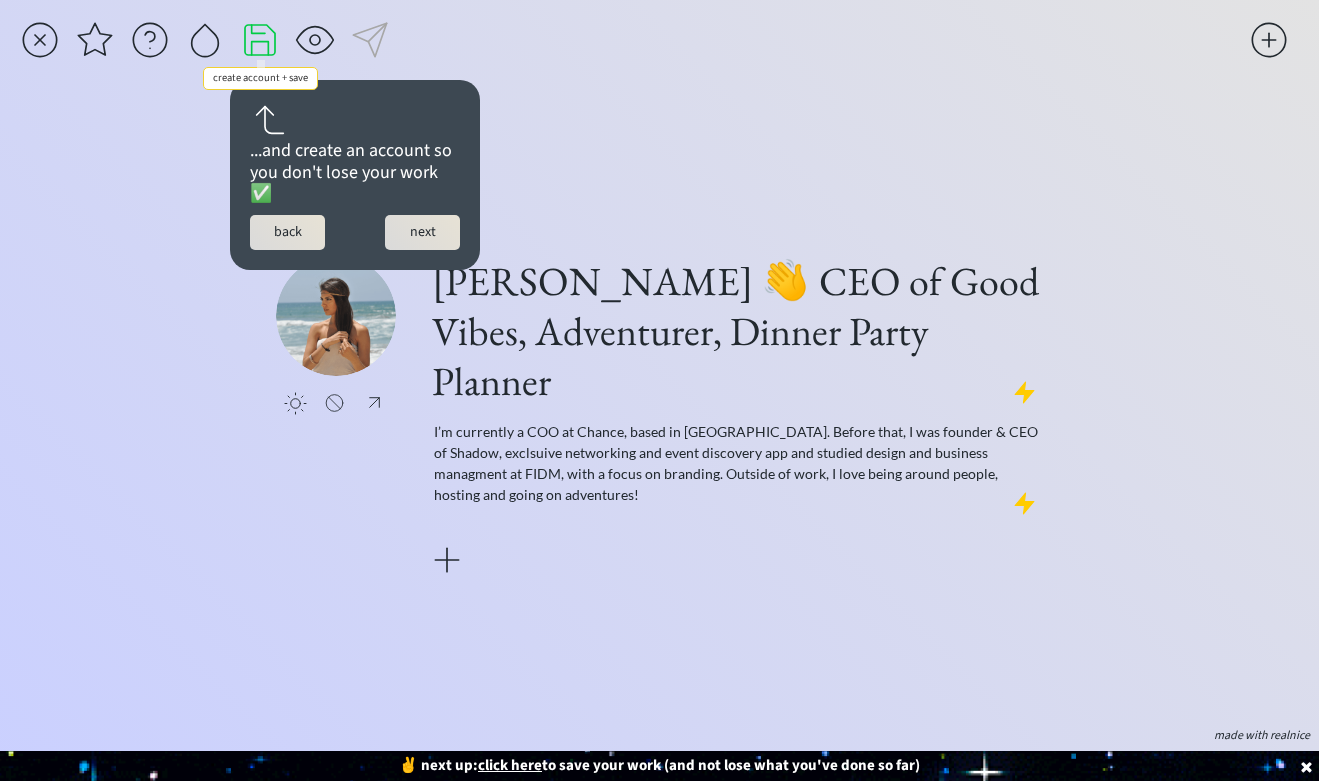 click at bounding box center [260, 40] 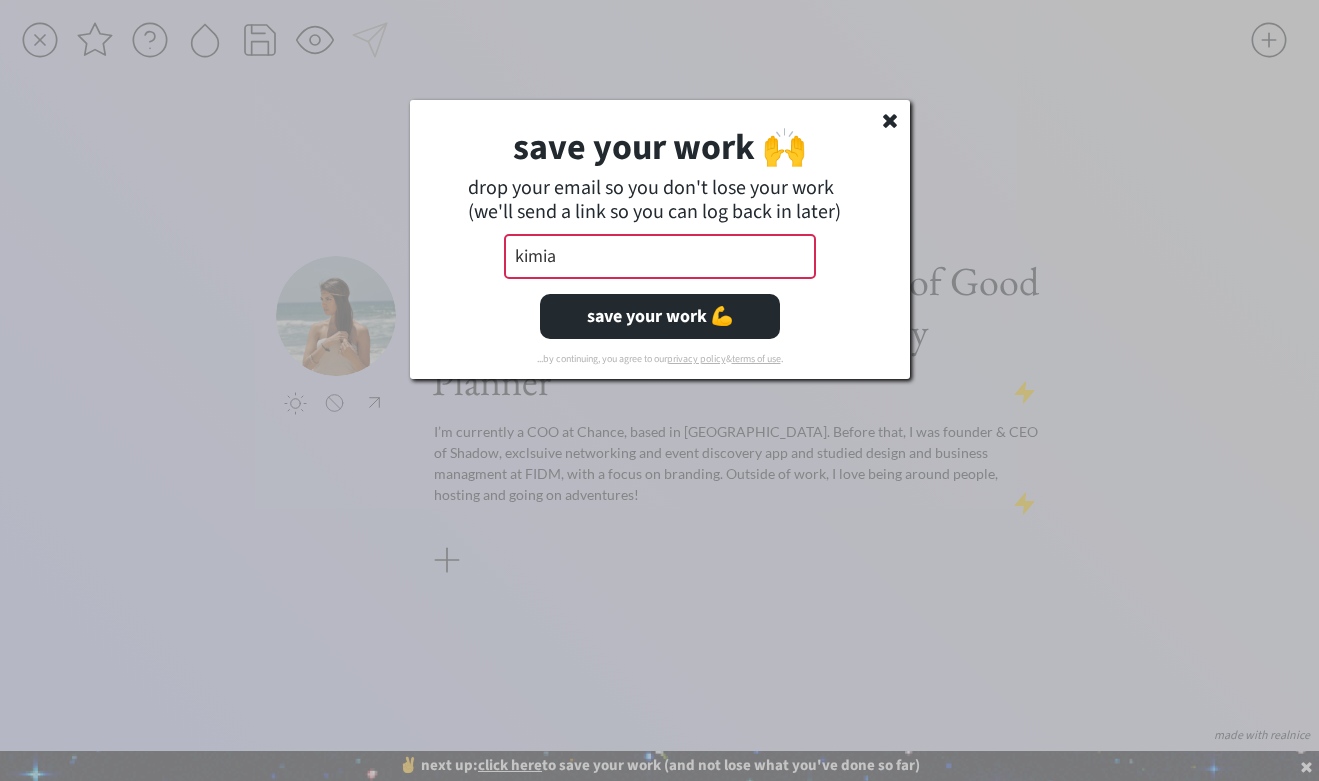 type on "[EMAIL_ADDRESS][DOMAIN_NAME]" 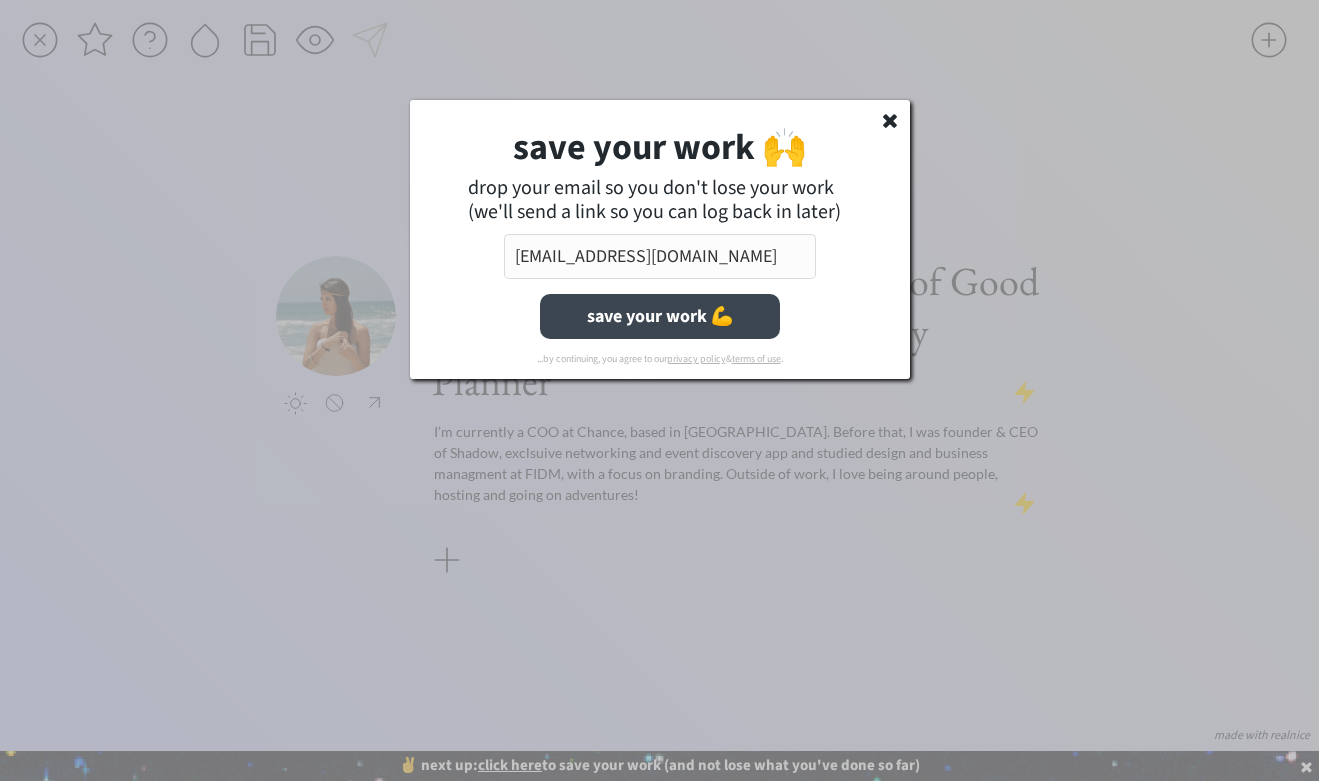 click on "save your work 💪" at bounding box center [660, 316] 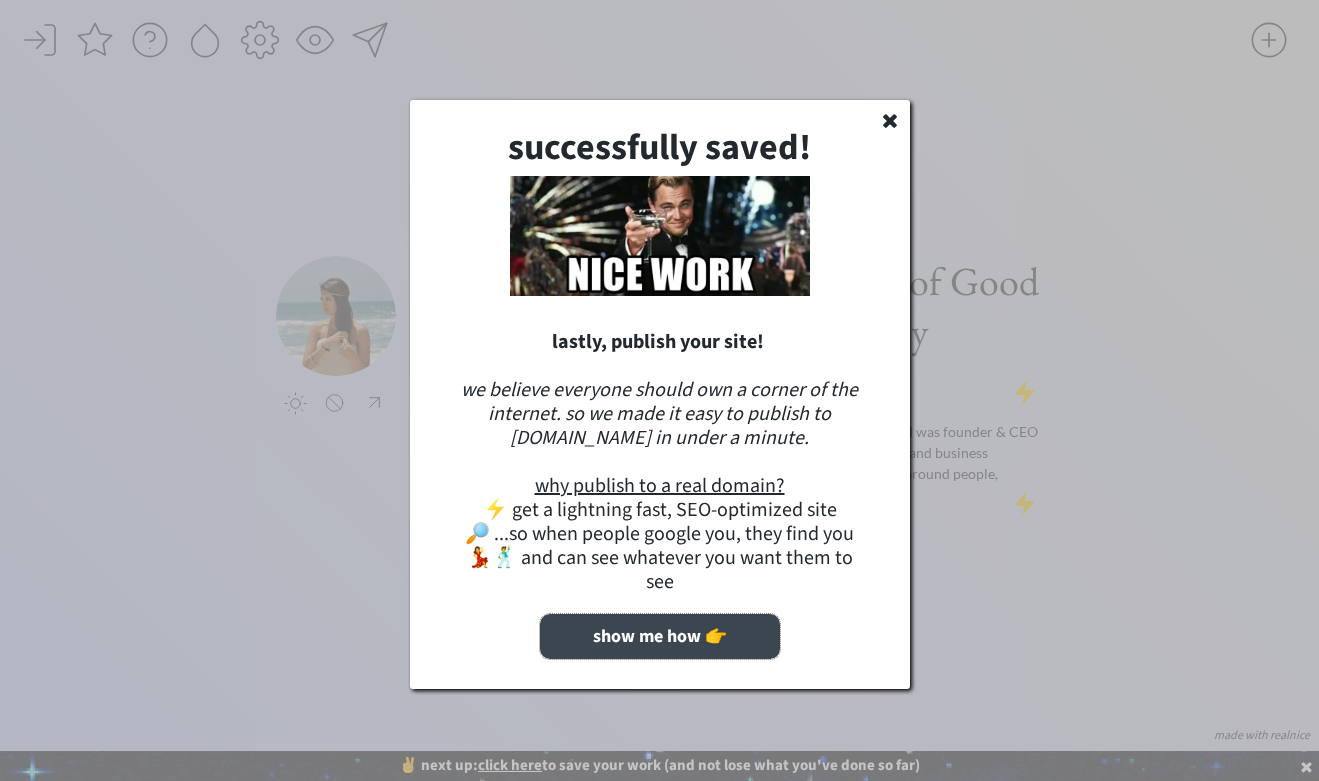 click on "show me how 👉" at bounding box center [660, 636] 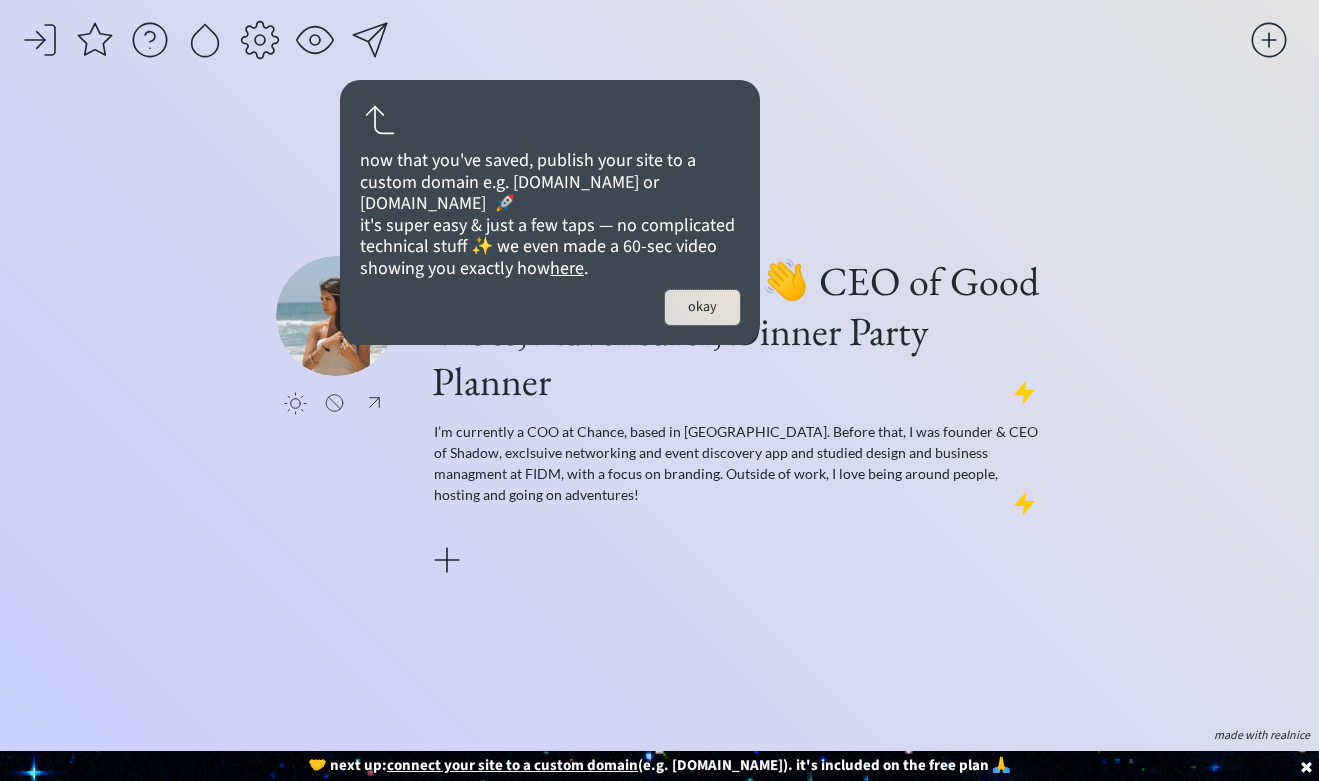 click on "okay" at bounding box center (702, 307) 